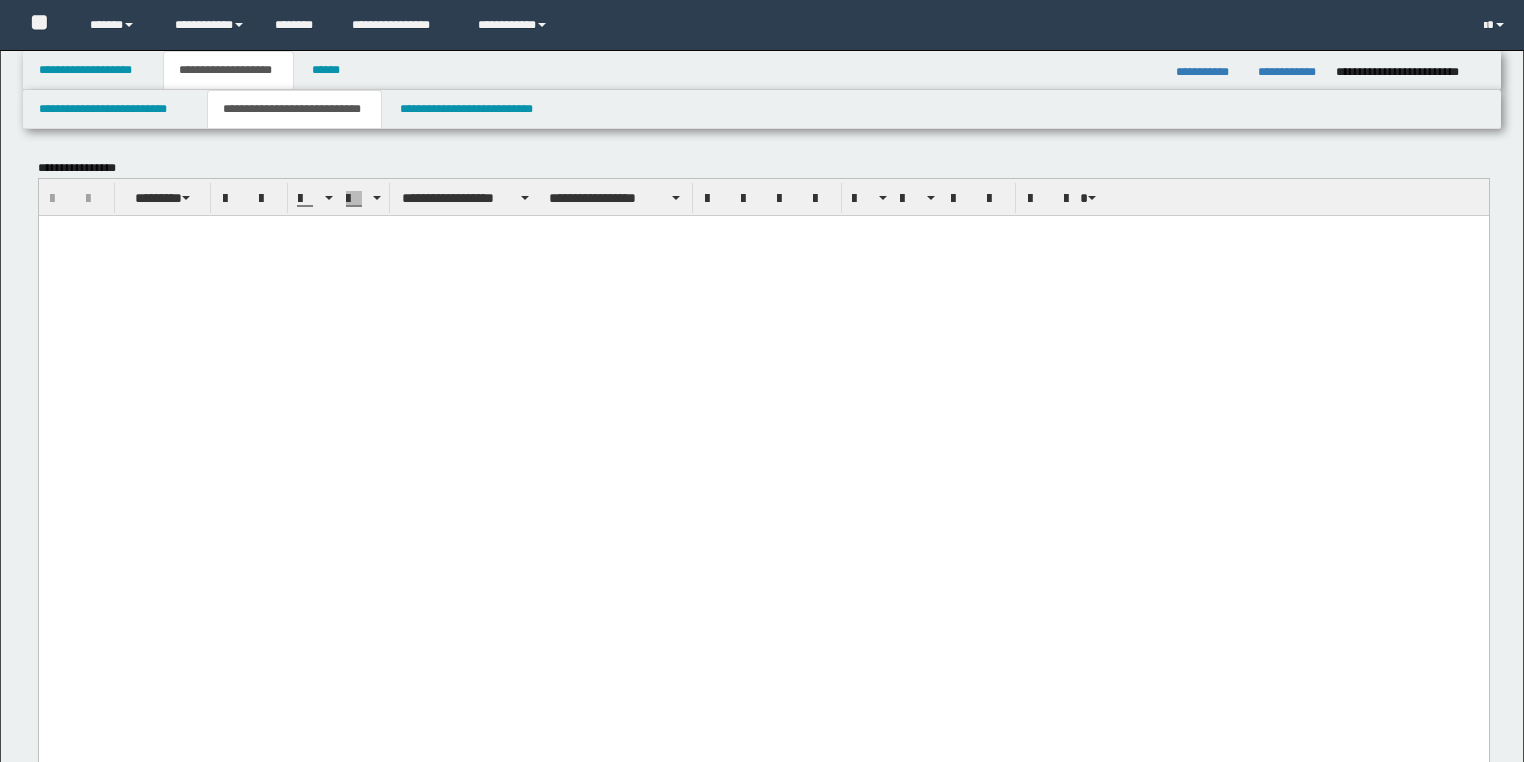 scroll, scrollTop: 0, scrollLeft: 0, axis: both 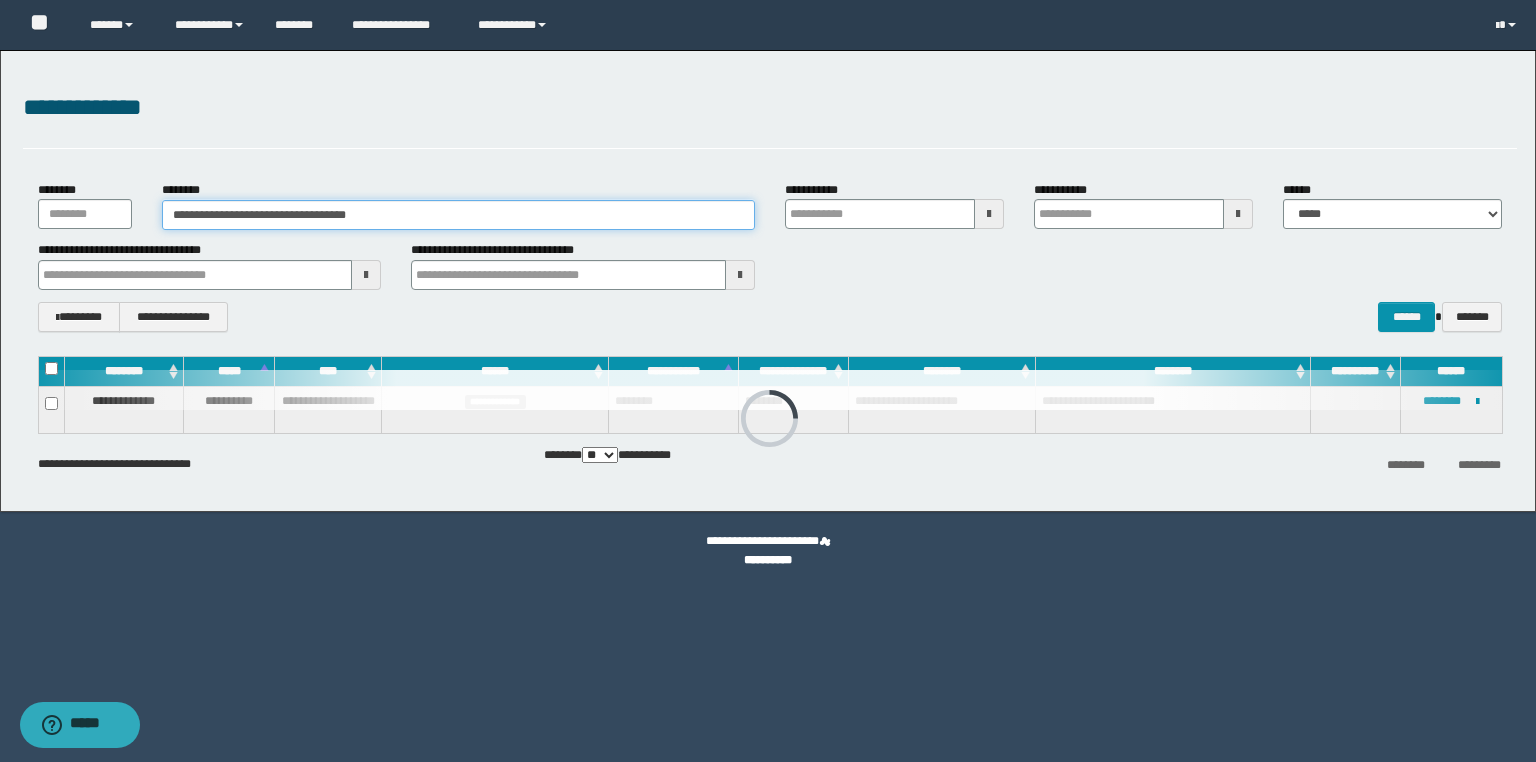 drag, startPoint x: 420, startPoint y: 216, endPoint x: -124, endPoint y: 208, distance: 544.05884 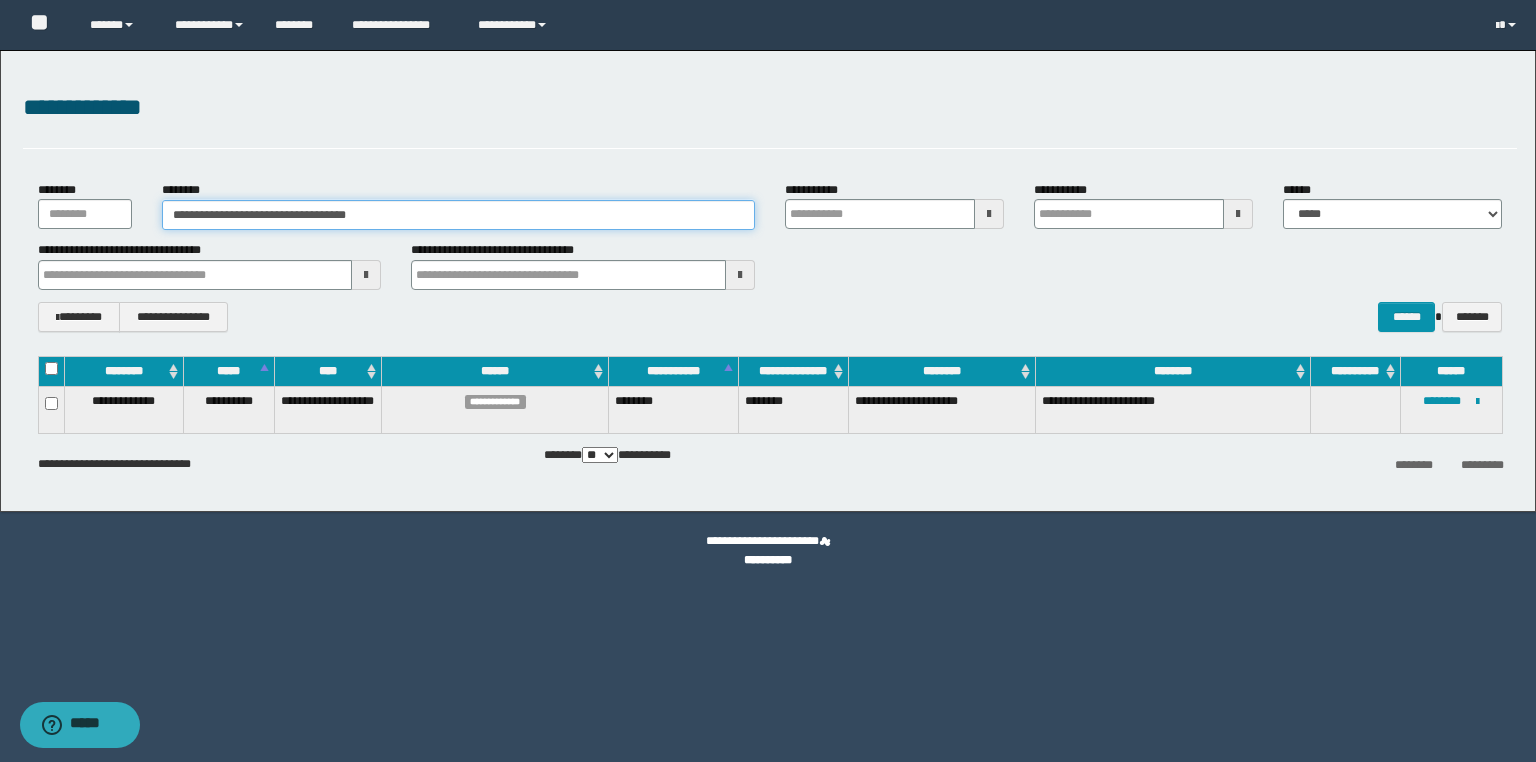 paste 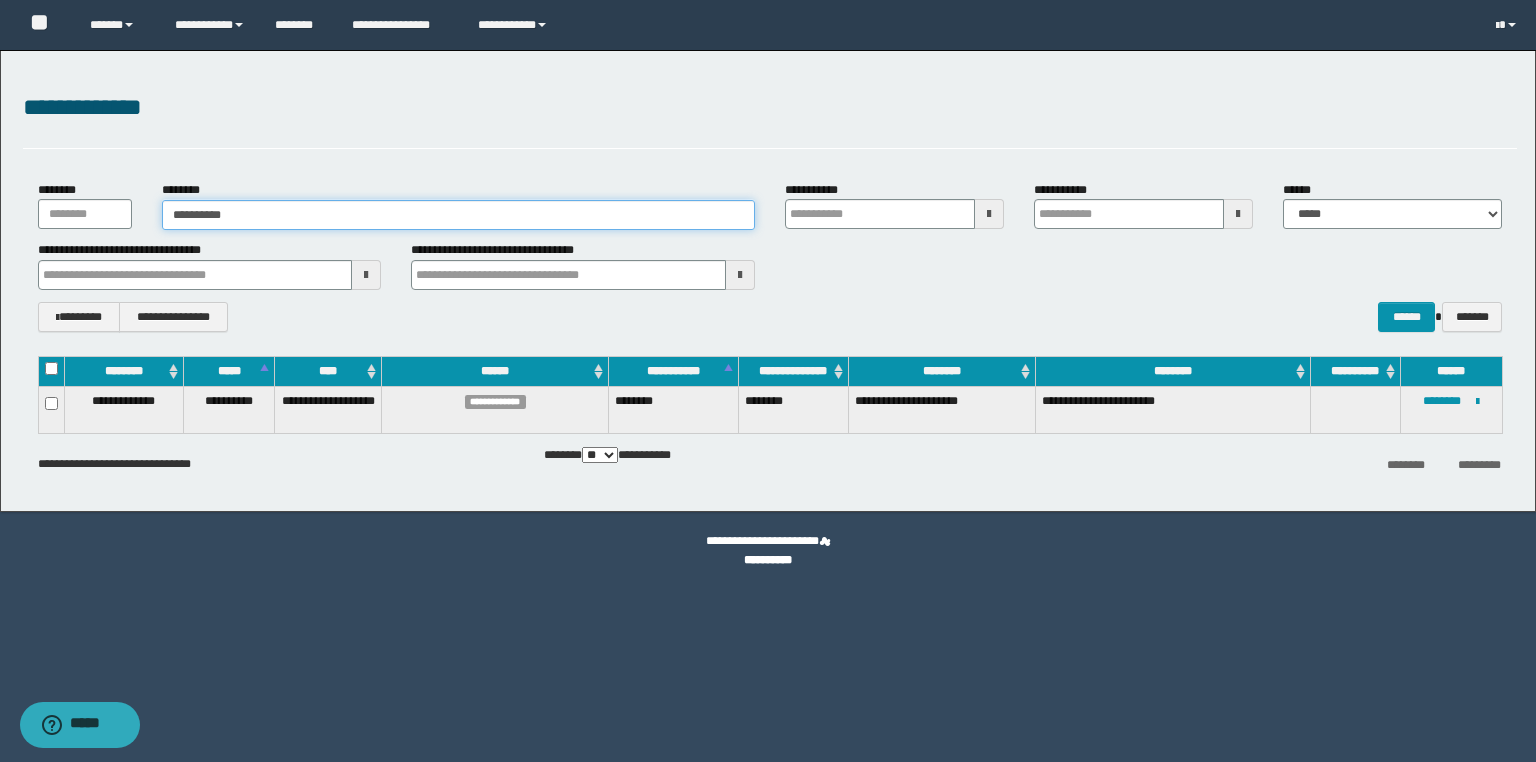 type on "**********" 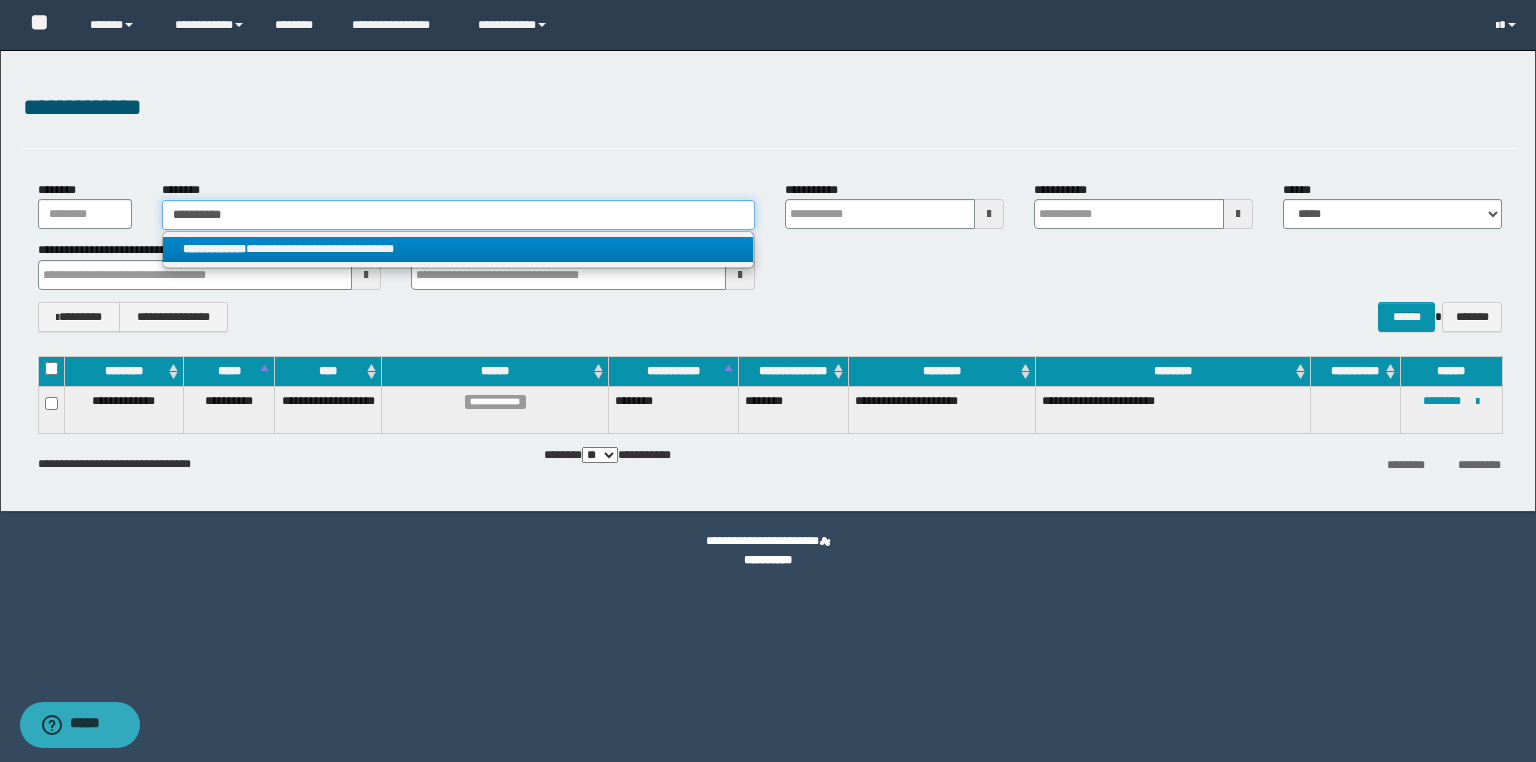 type on "**********" 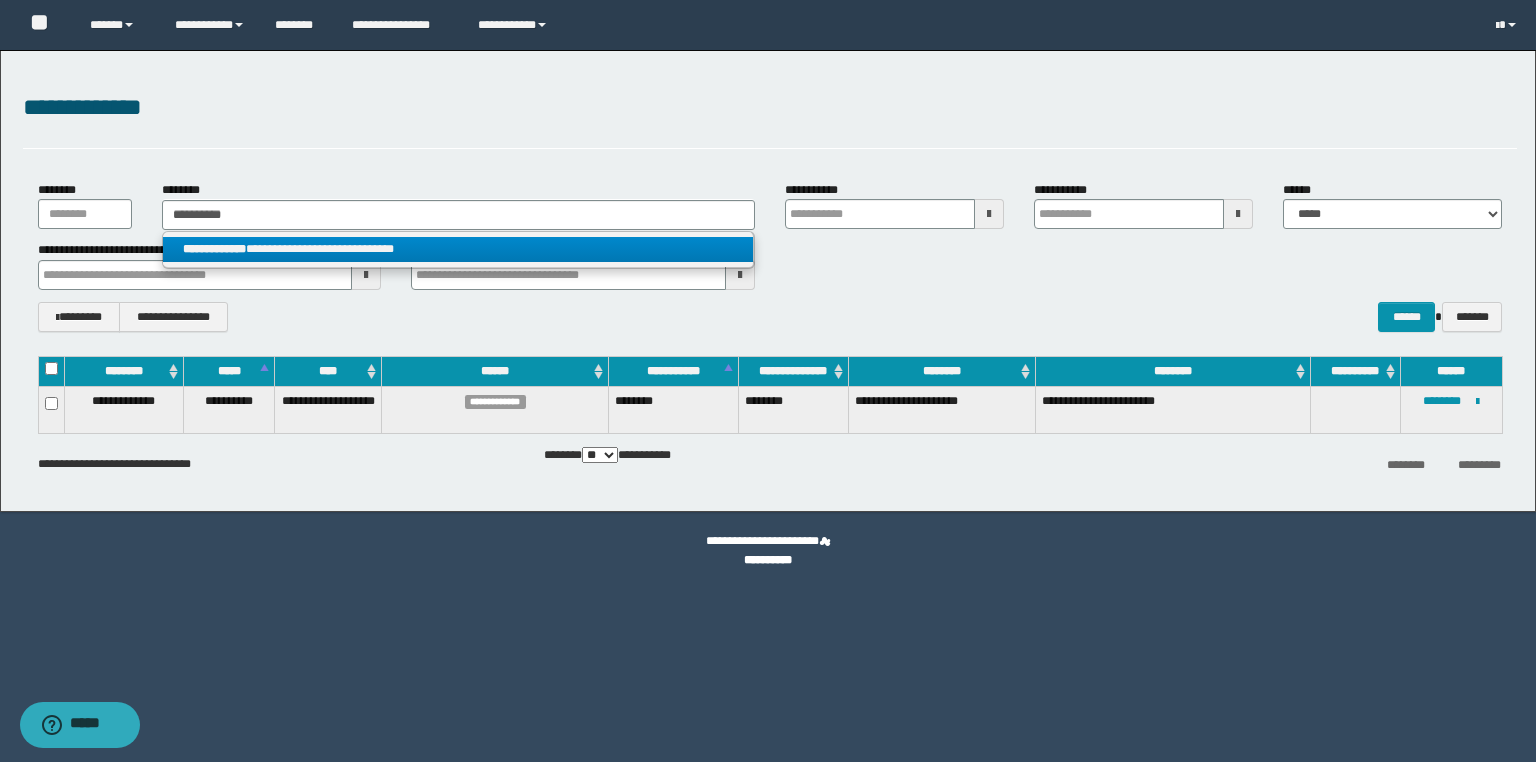 click on "**********" at bounding box center (214, 249) 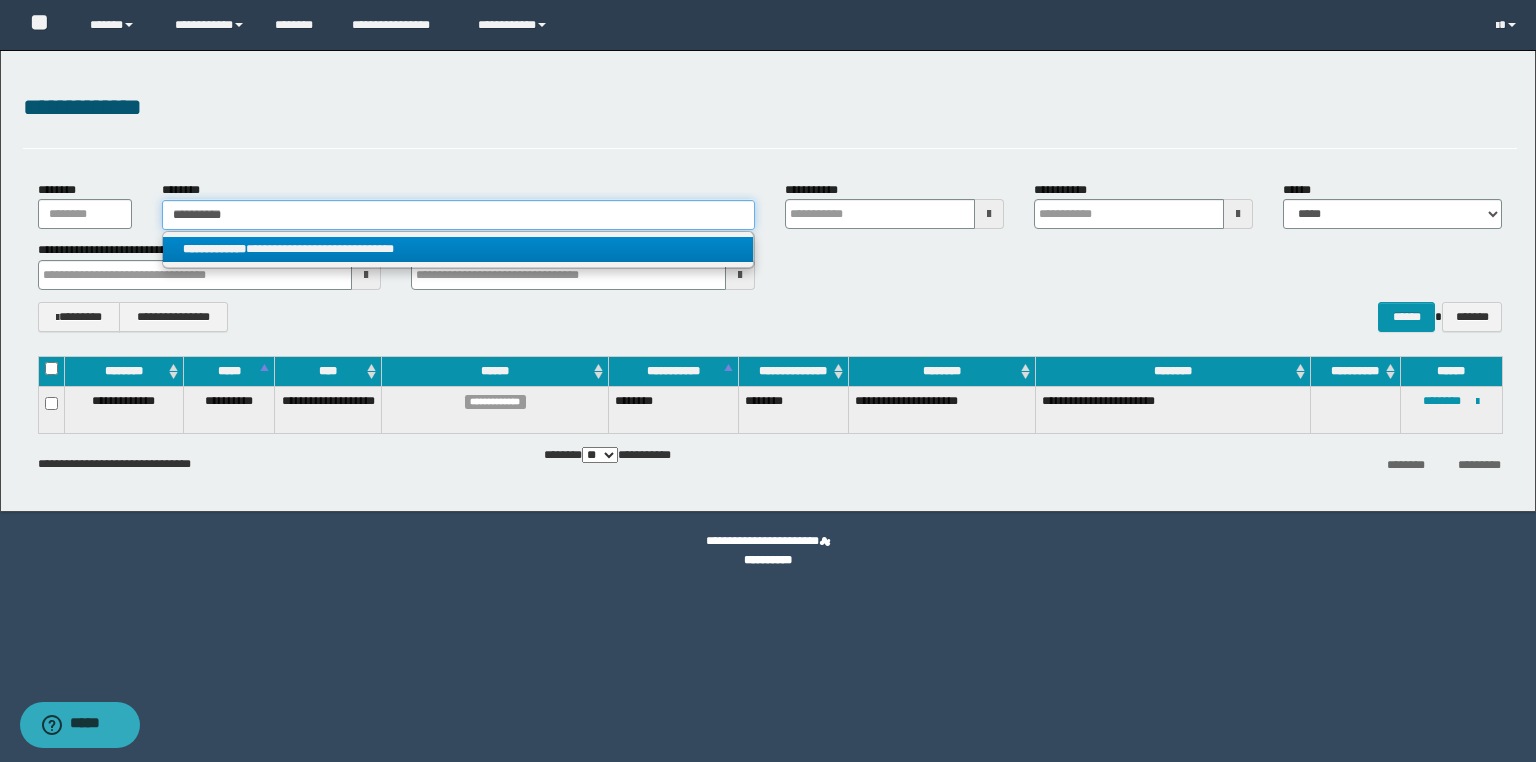 type 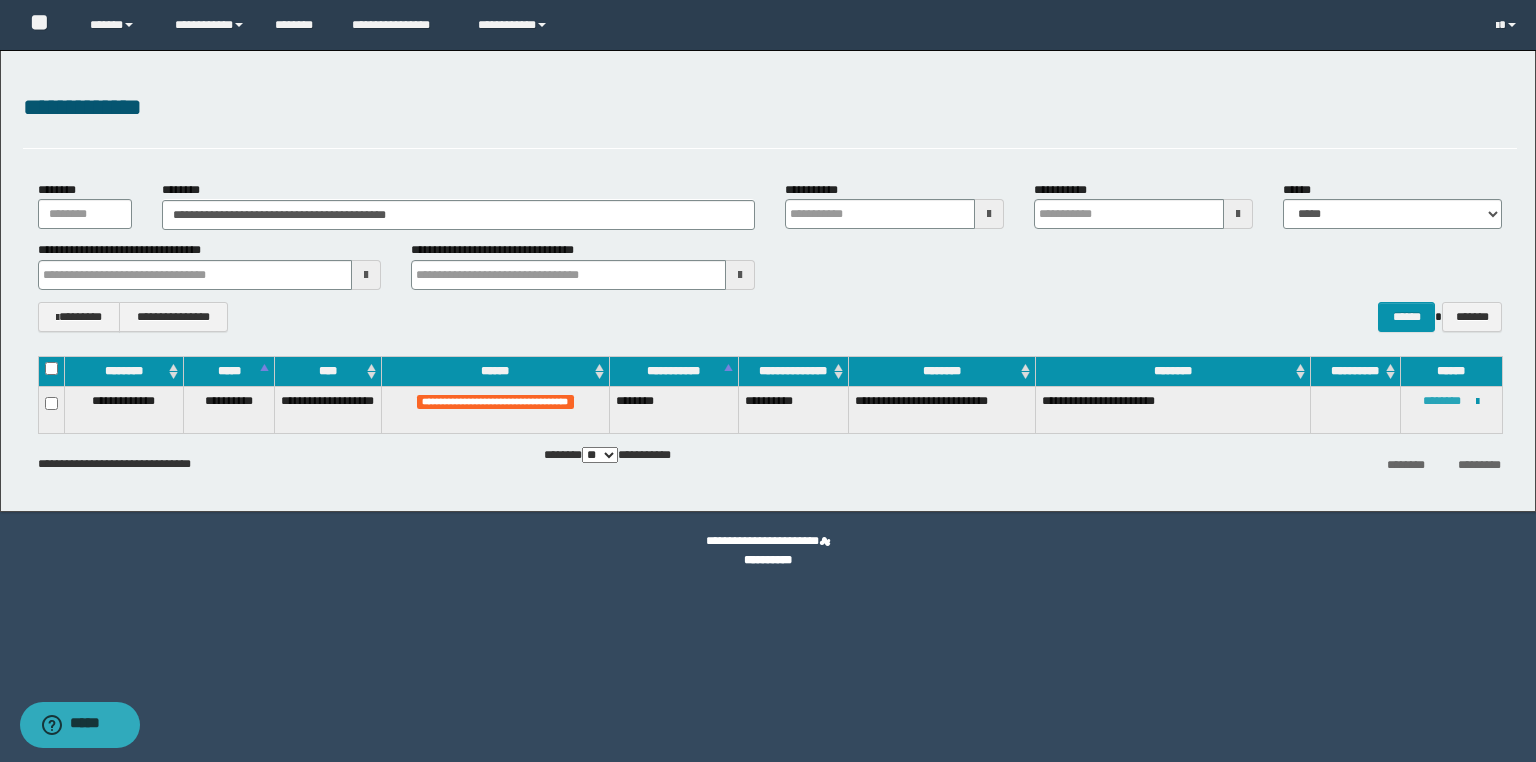click on "********" at bounding box center [1442, 401] 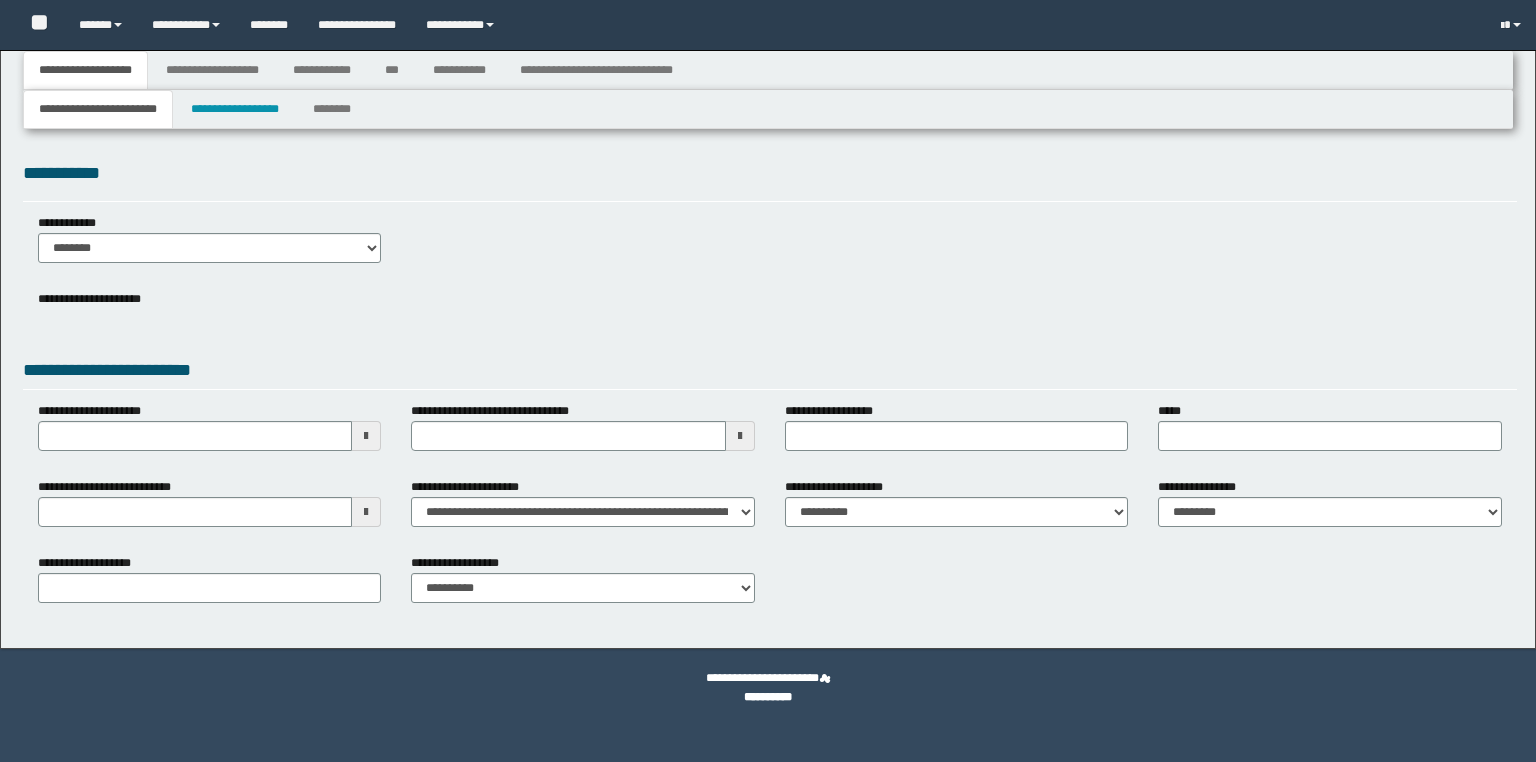 scroll, scrollTop: 0, scrollLeft: 0, axis: both 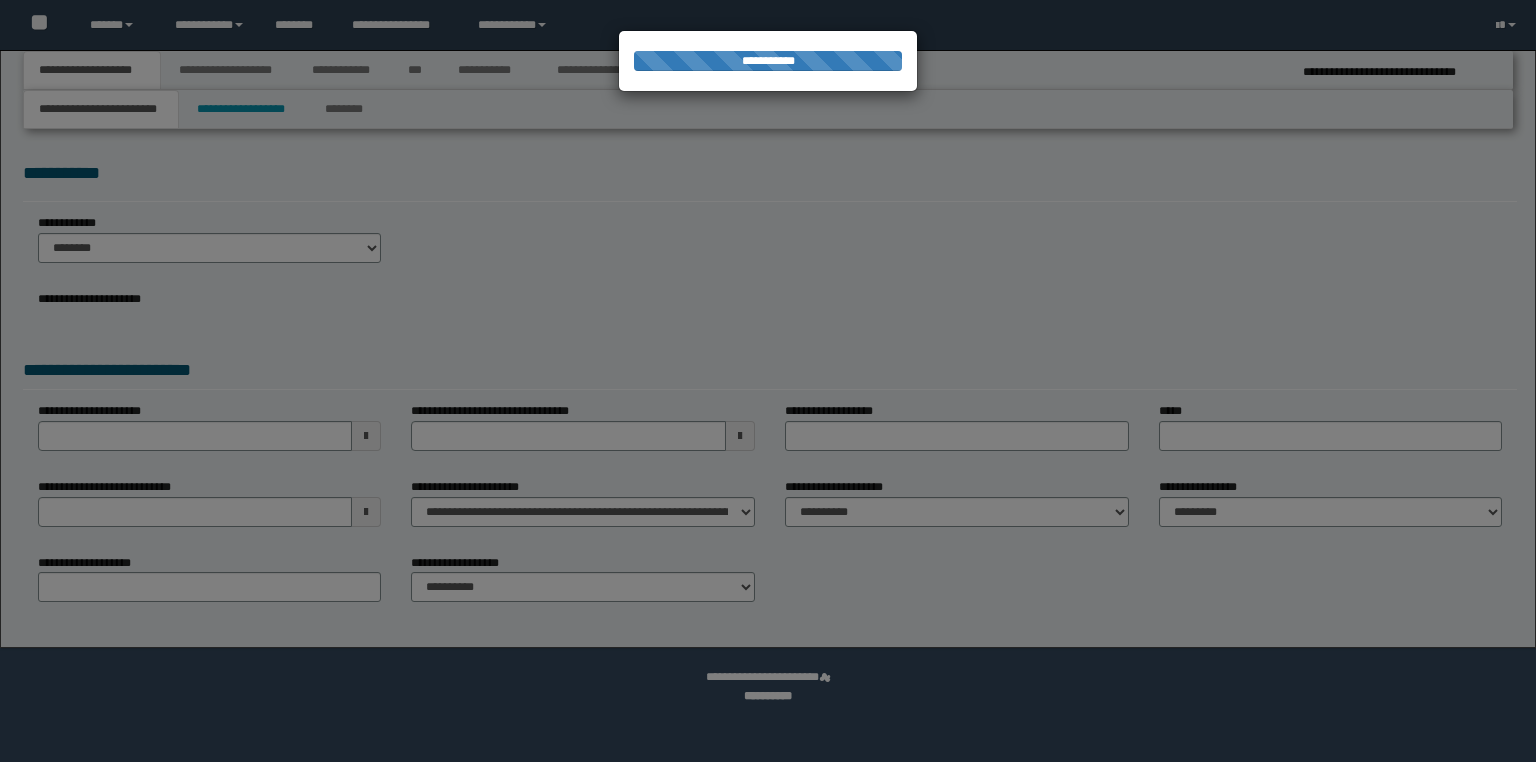 select on "*" 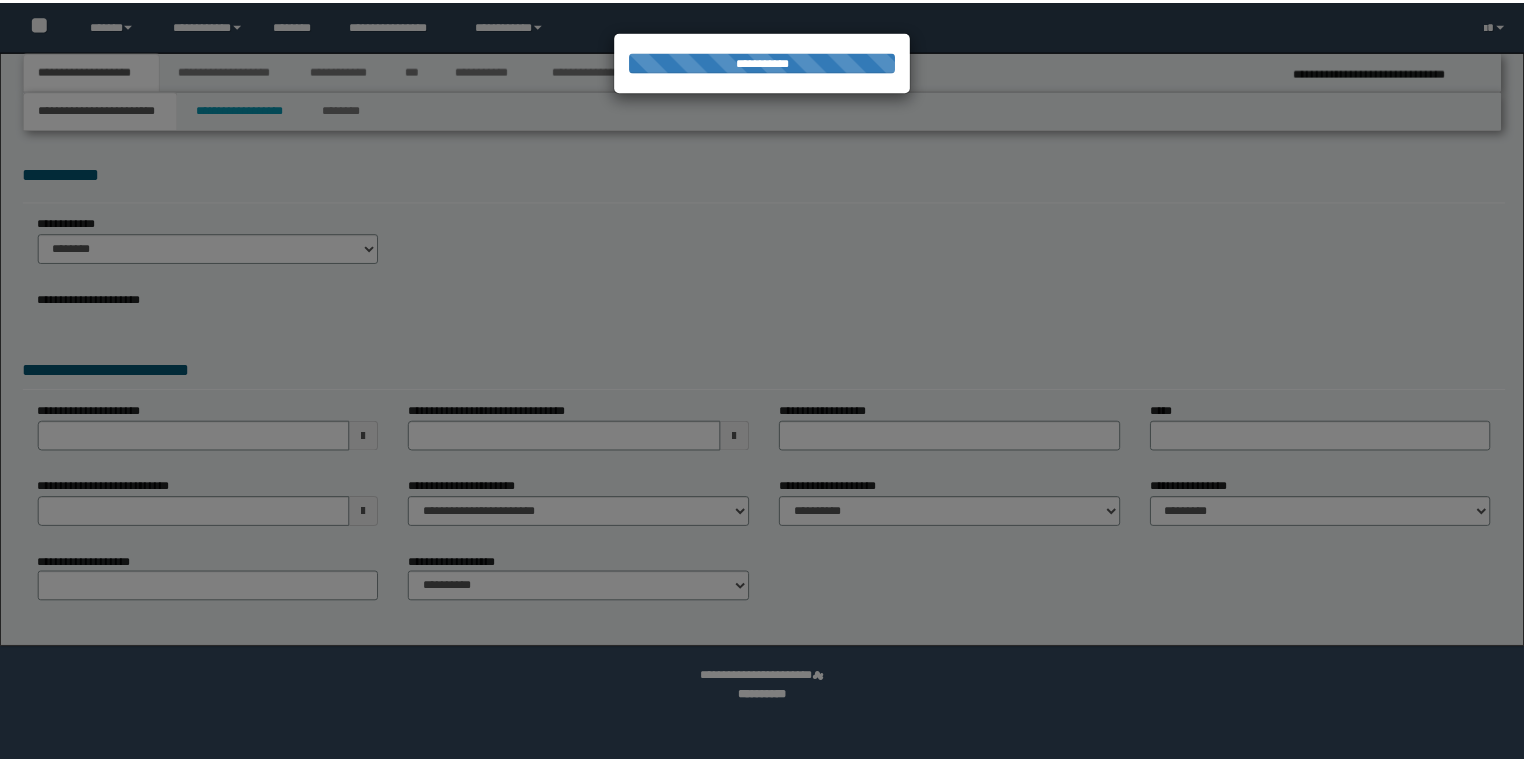 scroll, scrollTop: 0, scrollLeft: 0, axis: both 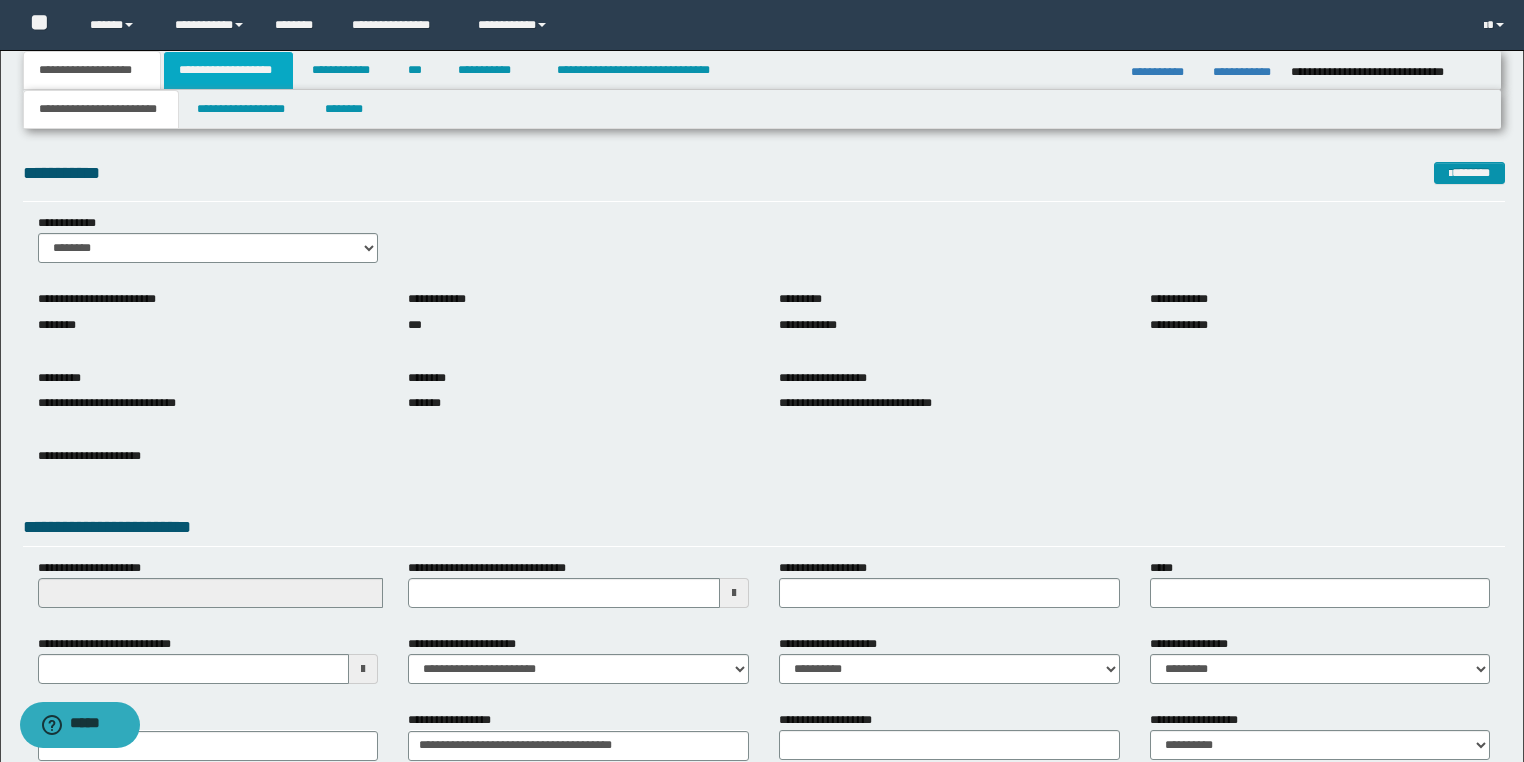 click on "**********" at bounding box center (228, 70) 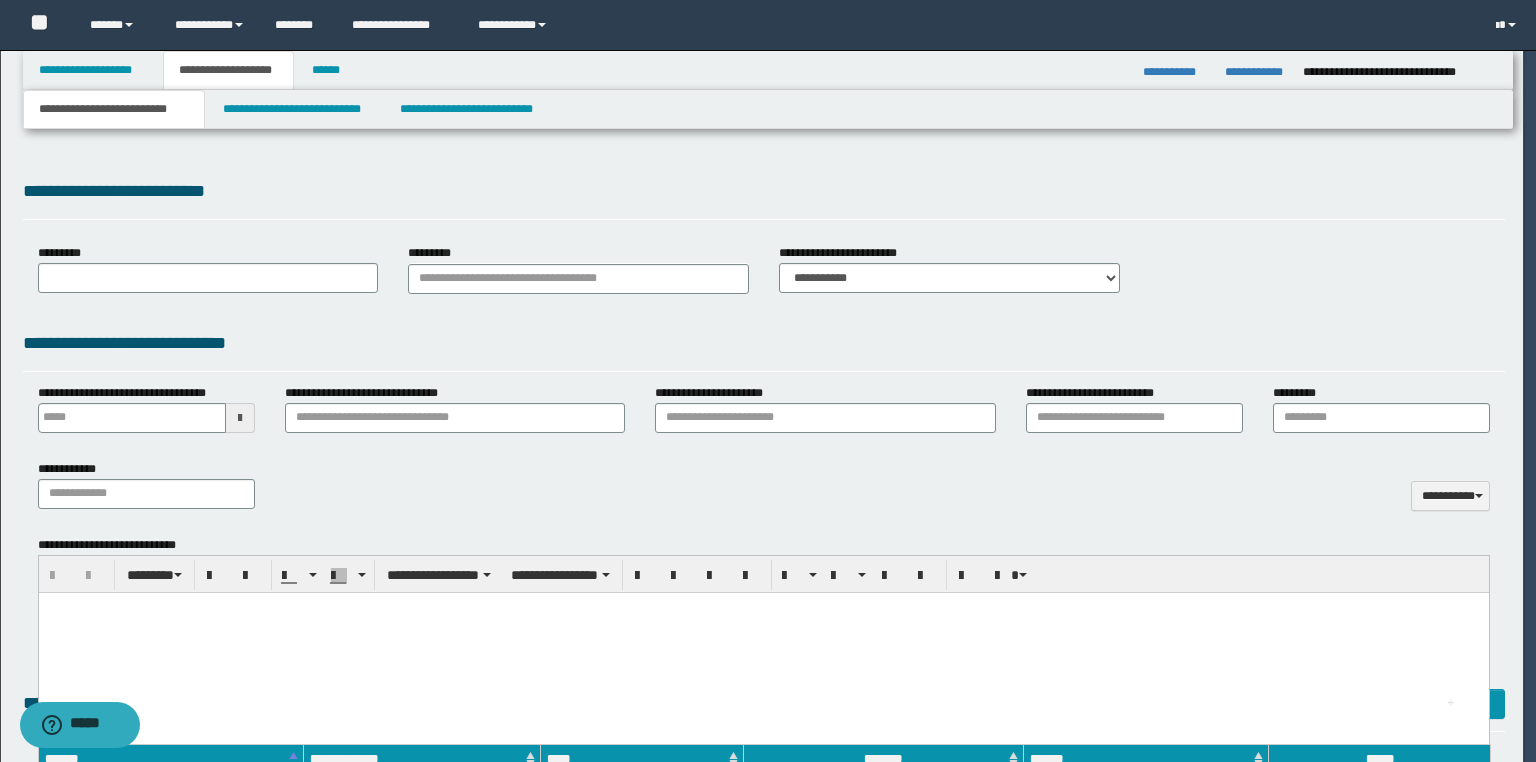 type 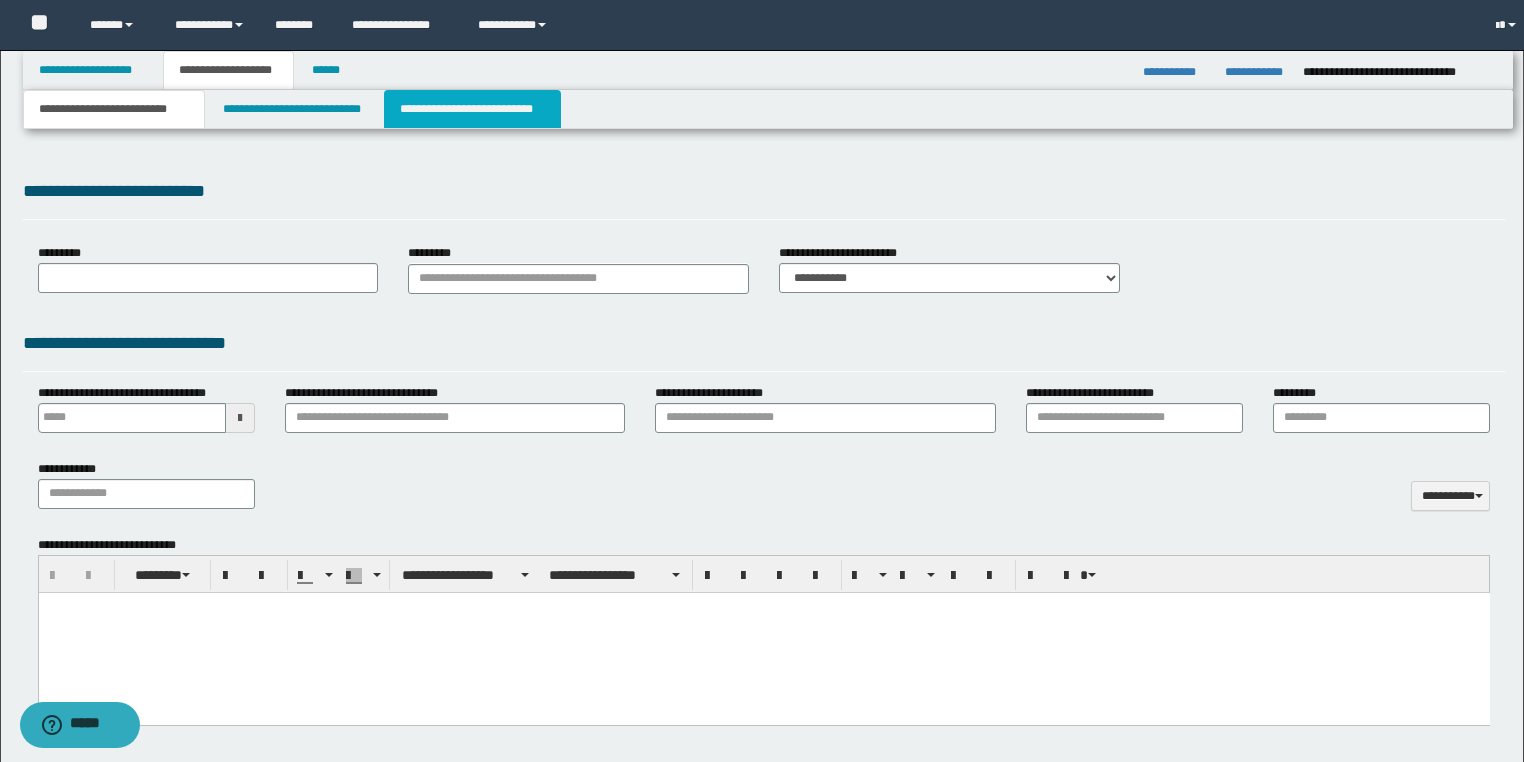 scroll, scrollTop: 0, scrollLeft: 0, axis: both 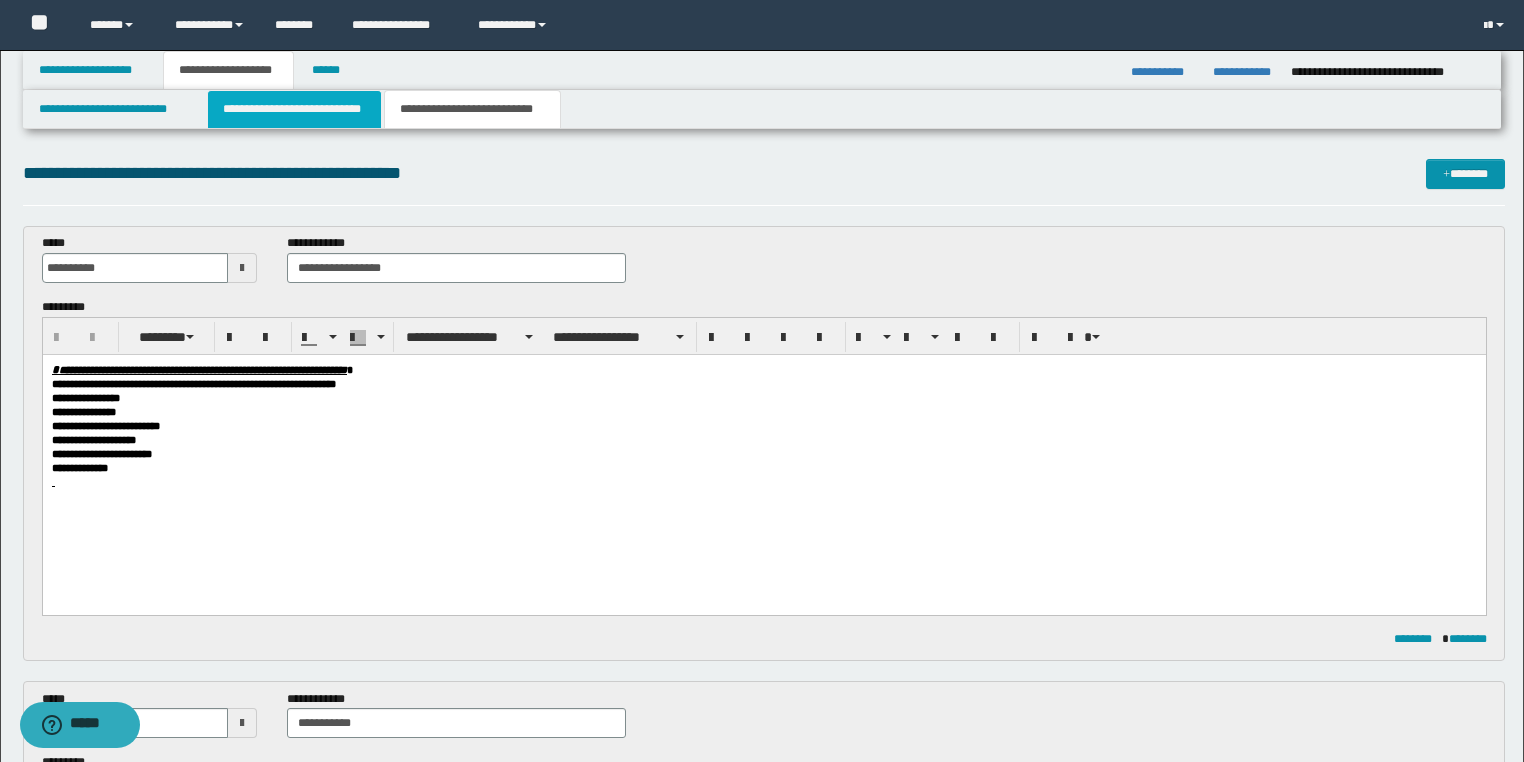 click on "**********" at bounding box center (294, 109) 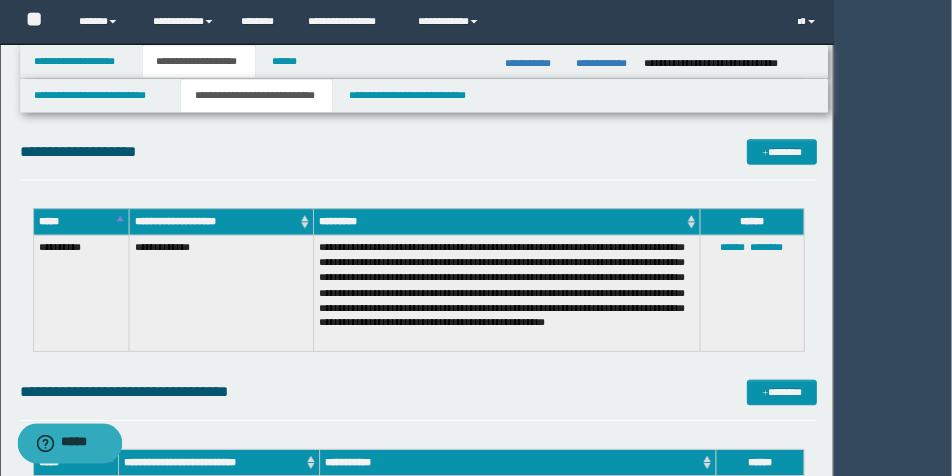 scroll, scrollTop: 1848, scrollLeft: 0, axis: vertical 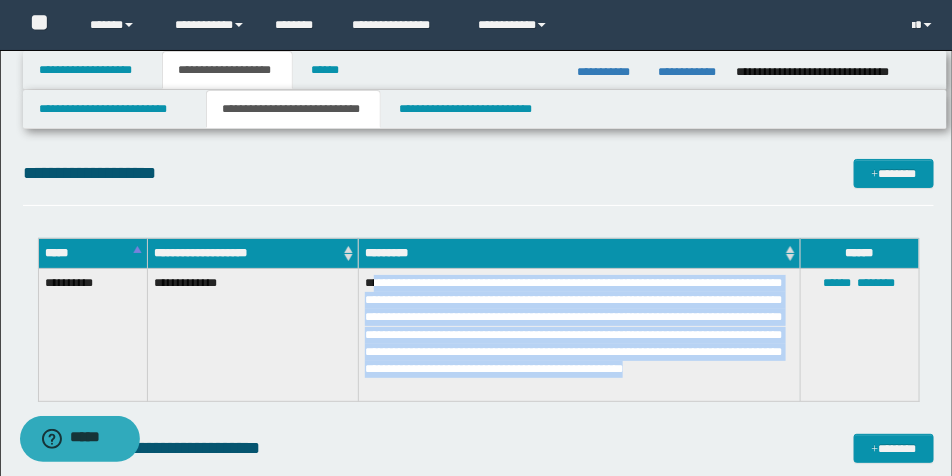 drag, startPoint x: 518, startPoint y: 382, endPoint x: 396, endPoint y: 301, distance: 146.44112 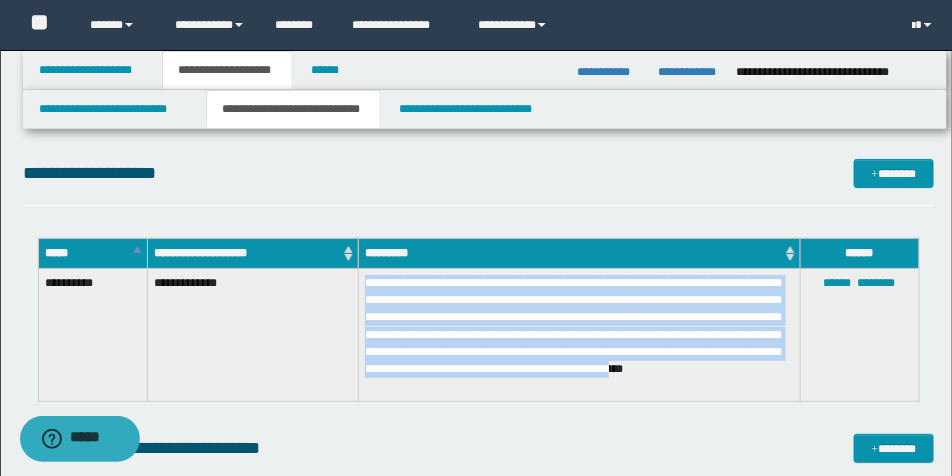 drag, startPoint x: 382, startPoint y: 298, endPoint x: 493, endPoint y: 382, distance: 139.2013 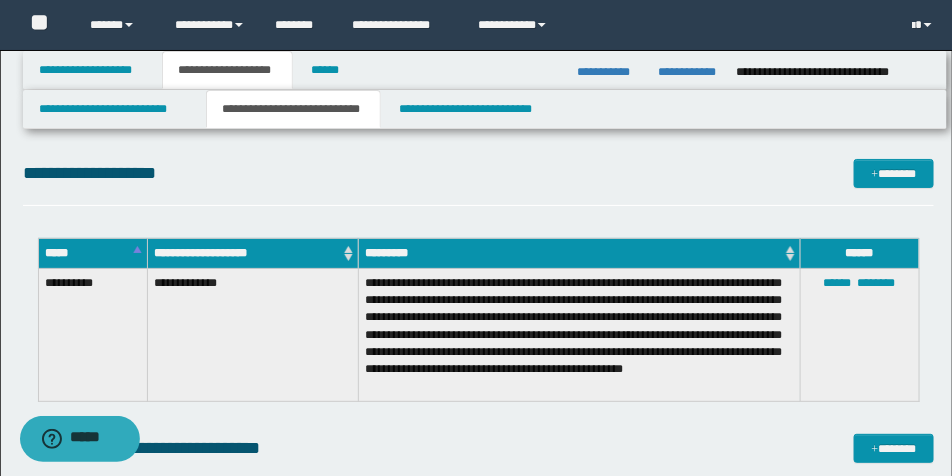 drag, startPoint x: 493, startPoint y: 382, endPoint x: 504, endPoint y: 390, distance: 13.601471 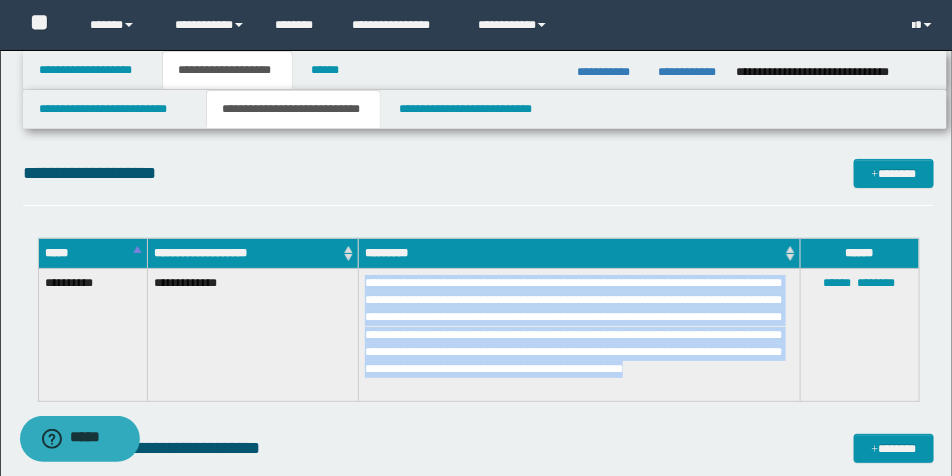 drag, startPoint x: 504, startPoint y: 391, endPoint x: 386, endPoint y: 298, distance: 150.24313 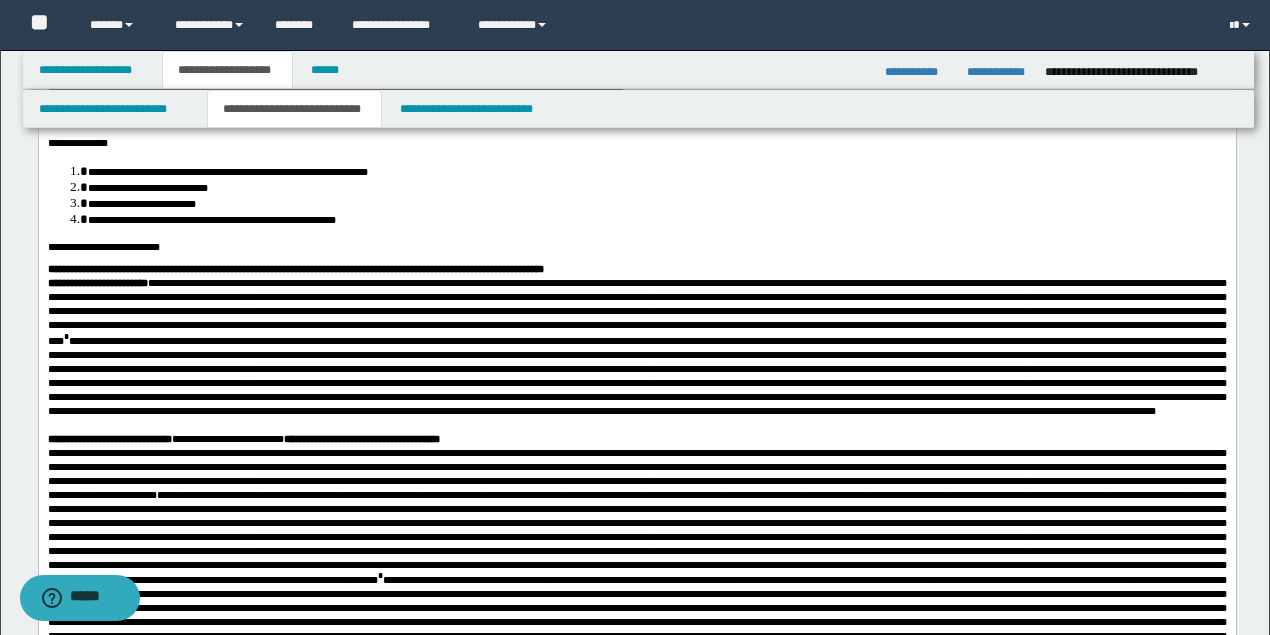 scroll, scrollTop: 0, scrollLeft: 0, axis: both 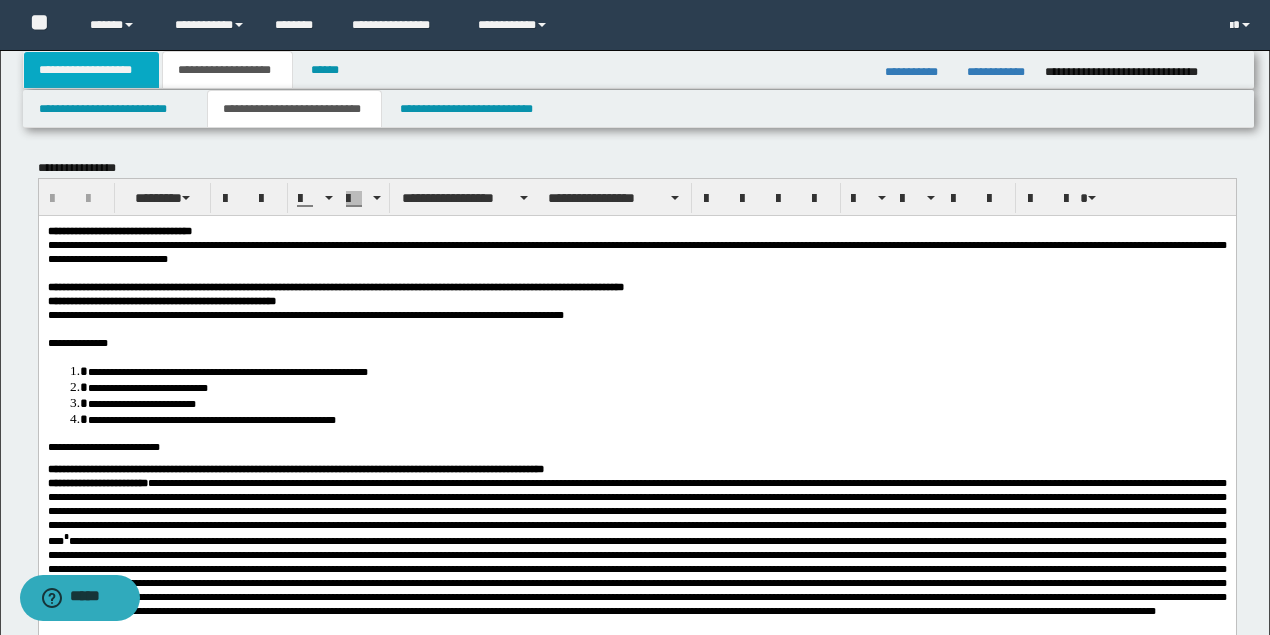 click on "**********" at bounding box center (92, 70) 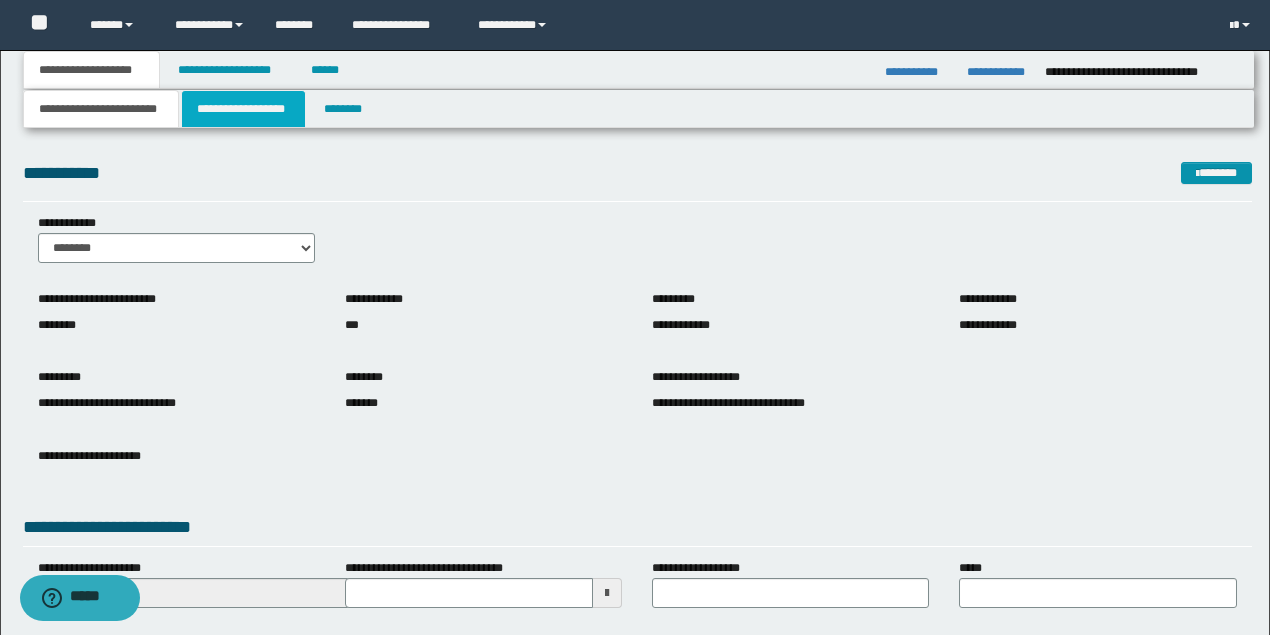 click on "**********" at bounding box center [243, 109] 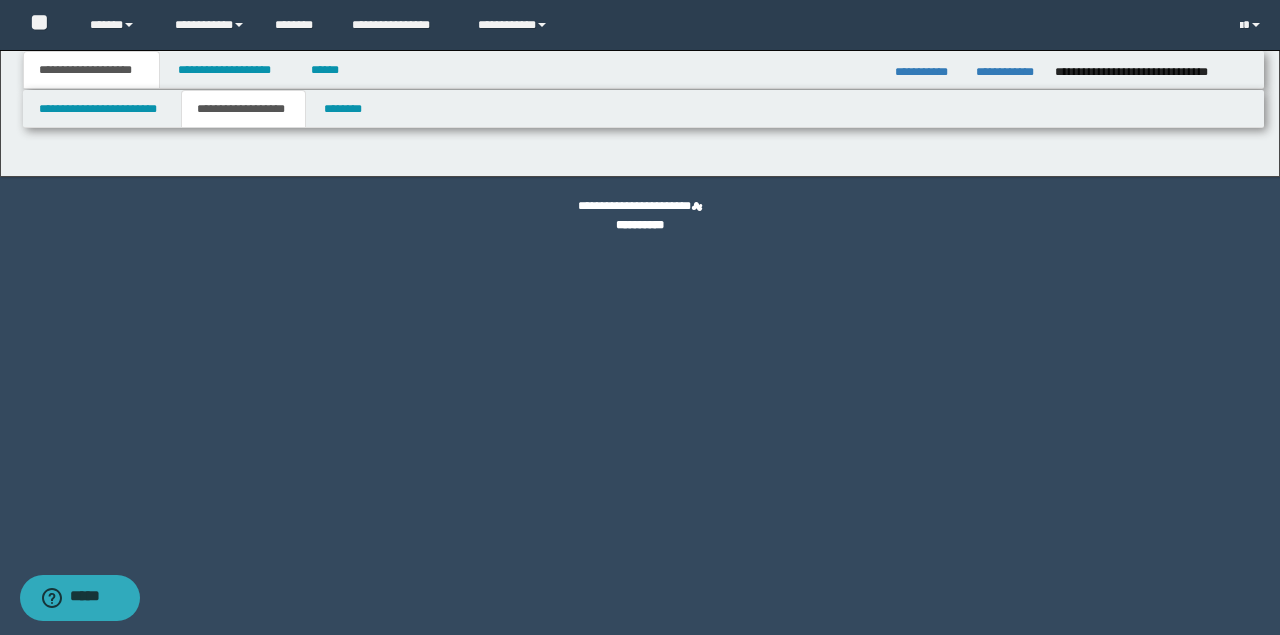 type on "**********" 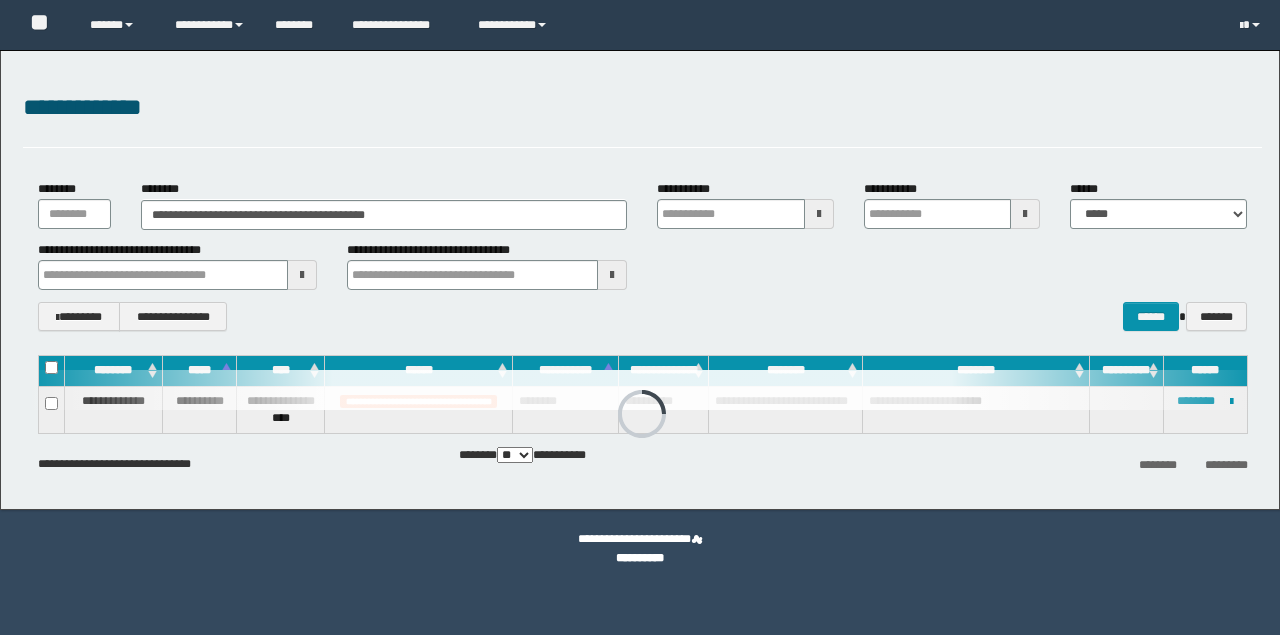 scroll, scrollTop: 0, scrollLeft: 0, axis: both 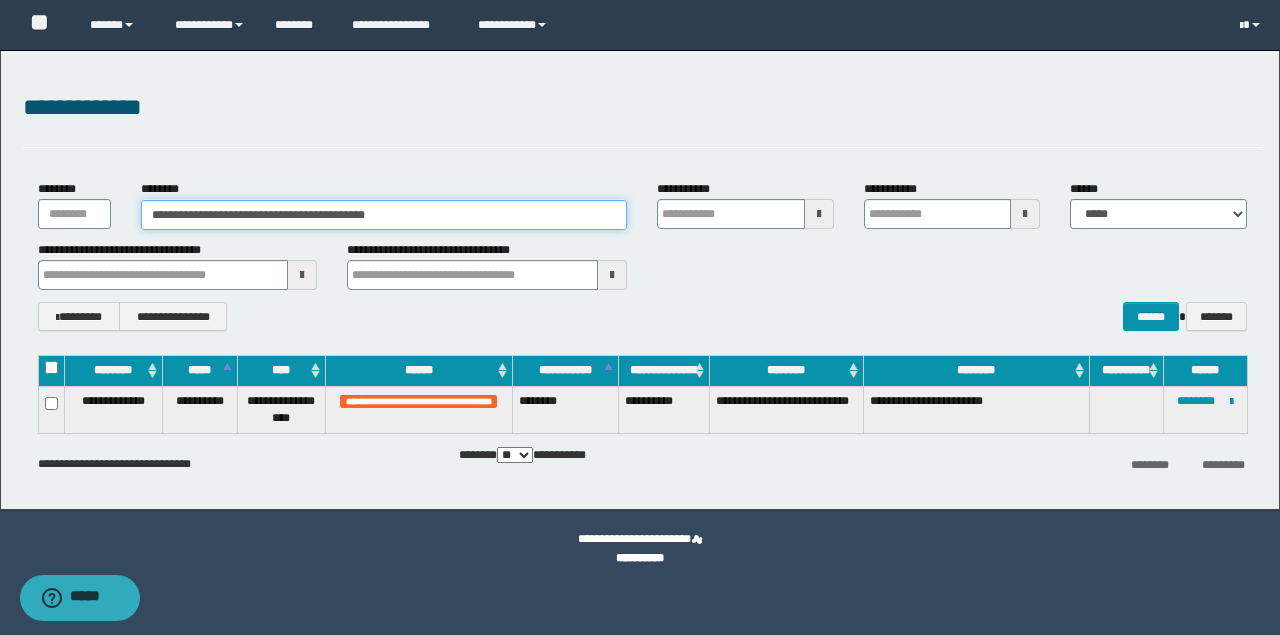 click on "**********" at bounding box center [642, 204] 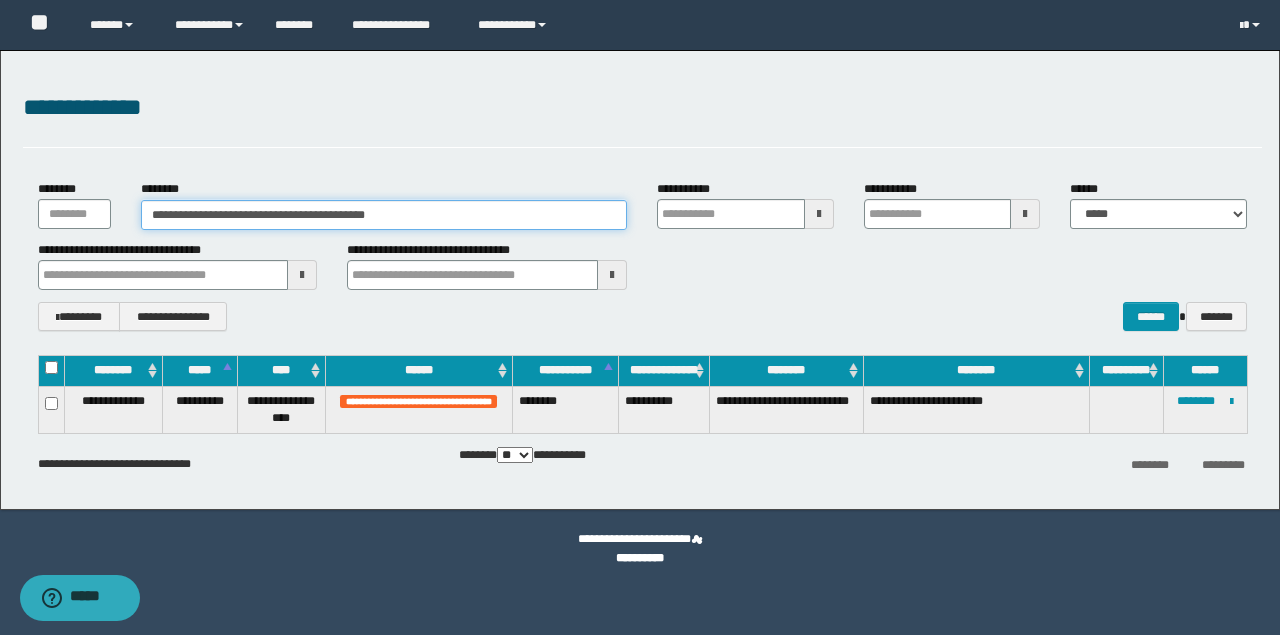 paste 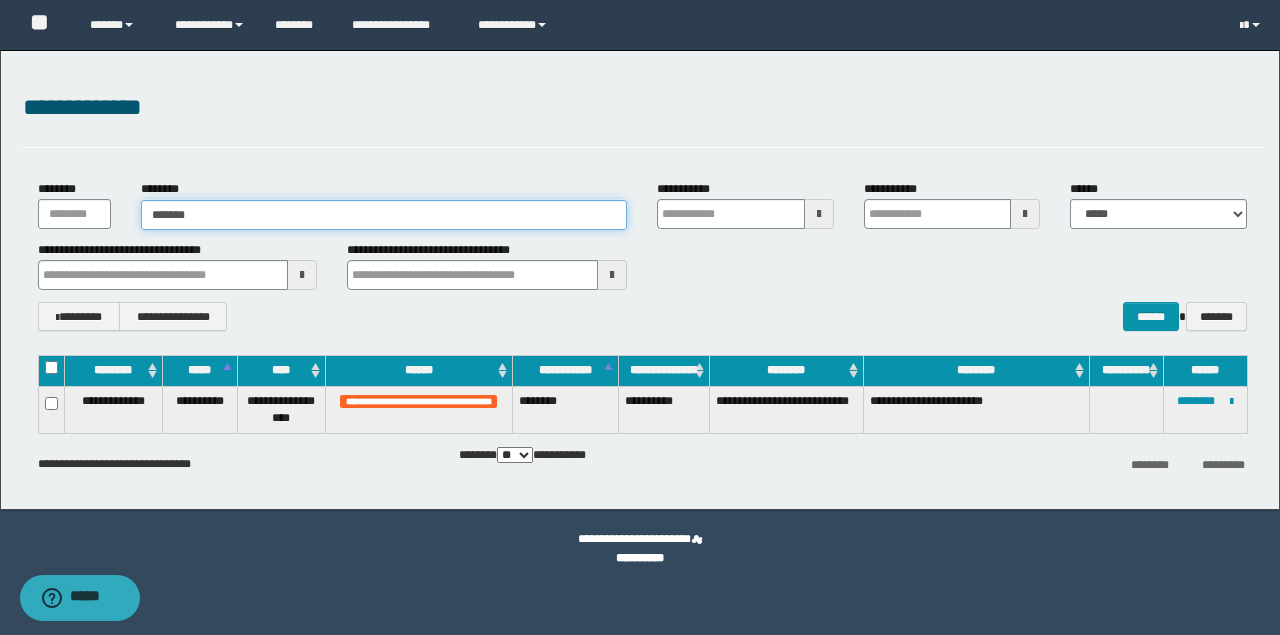 type on "*******" 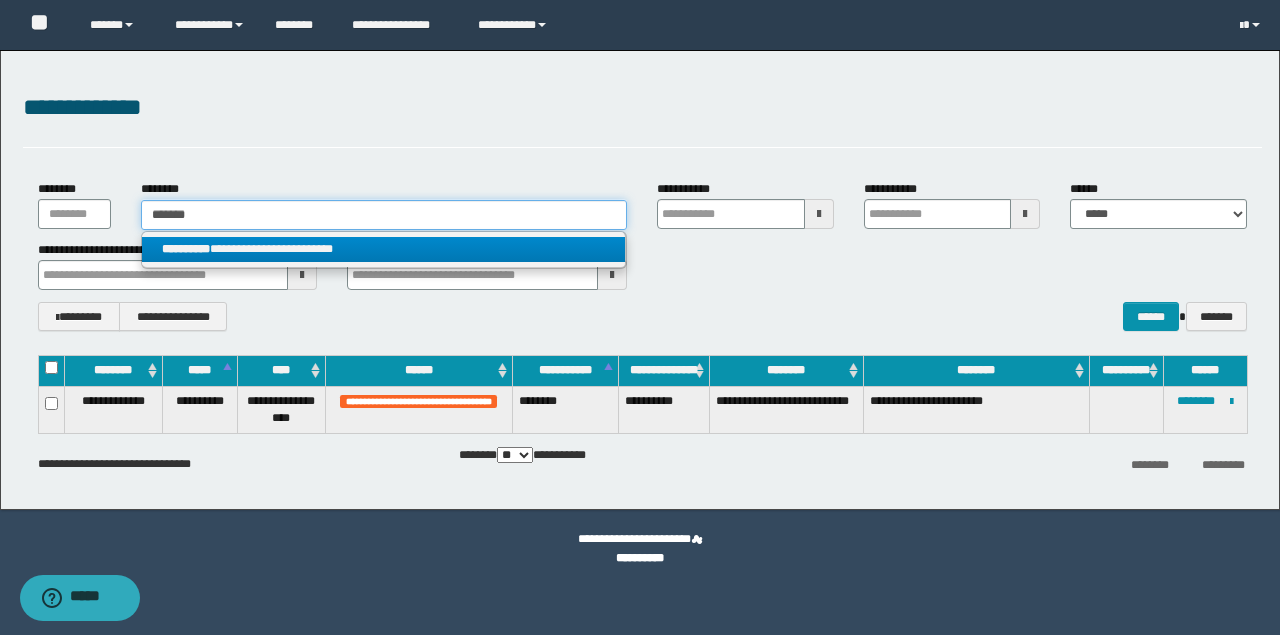 type on "*******" 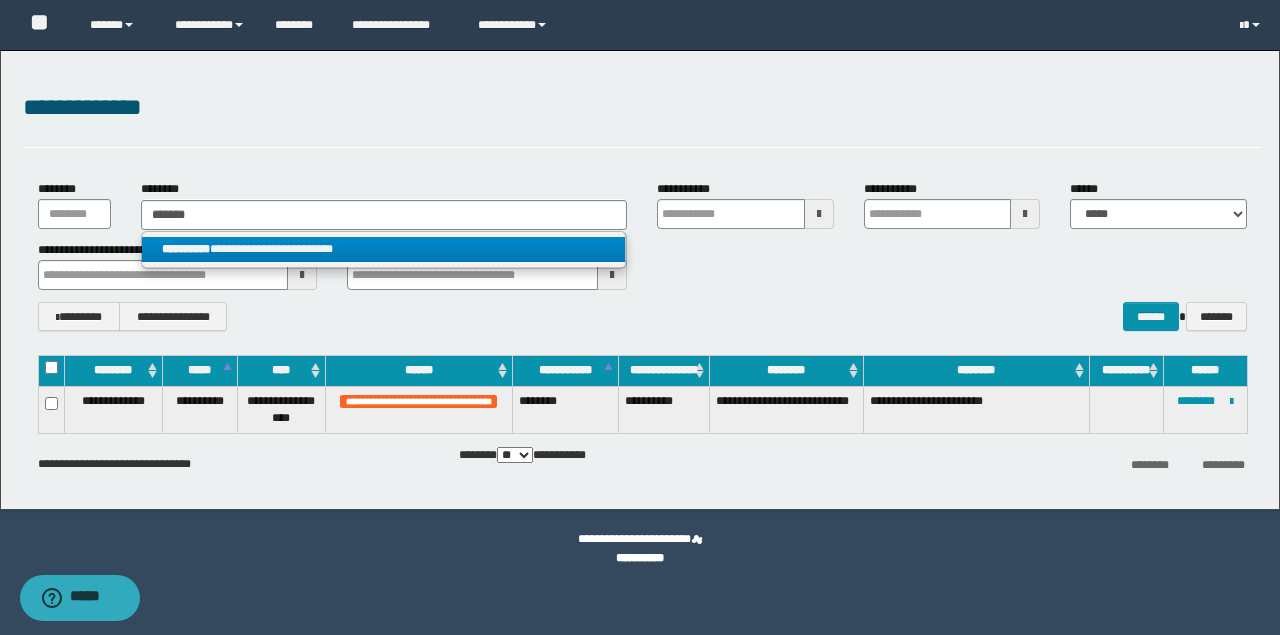 click on "**********" at bounding box center [384, 249] 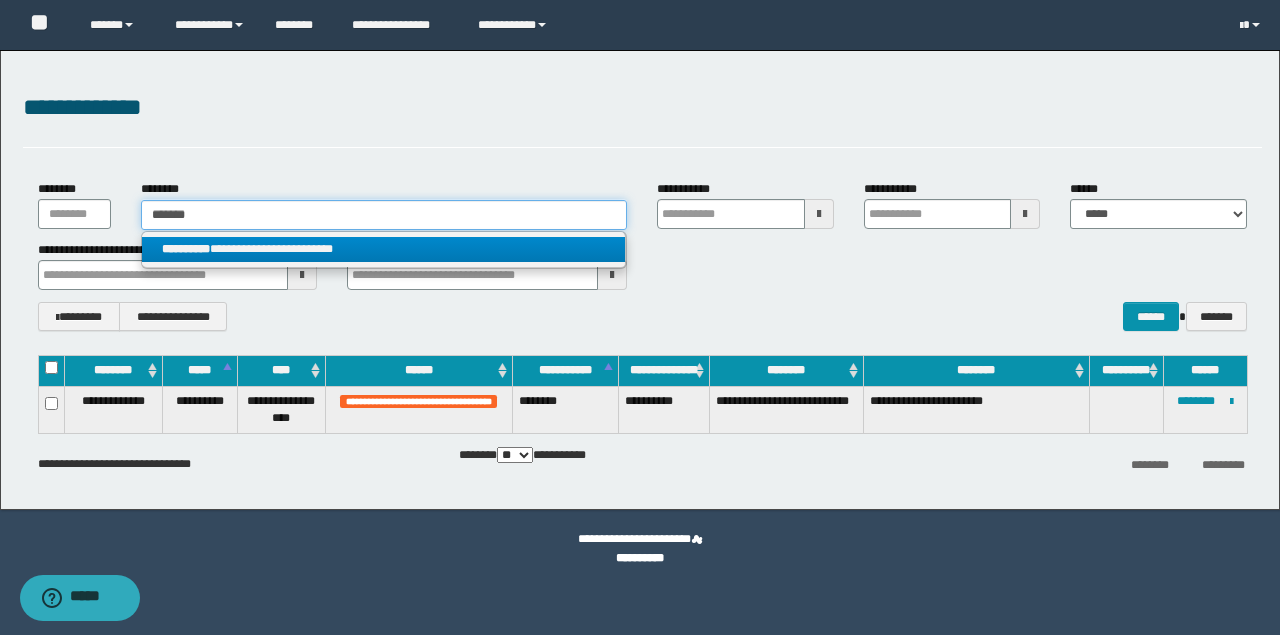 type 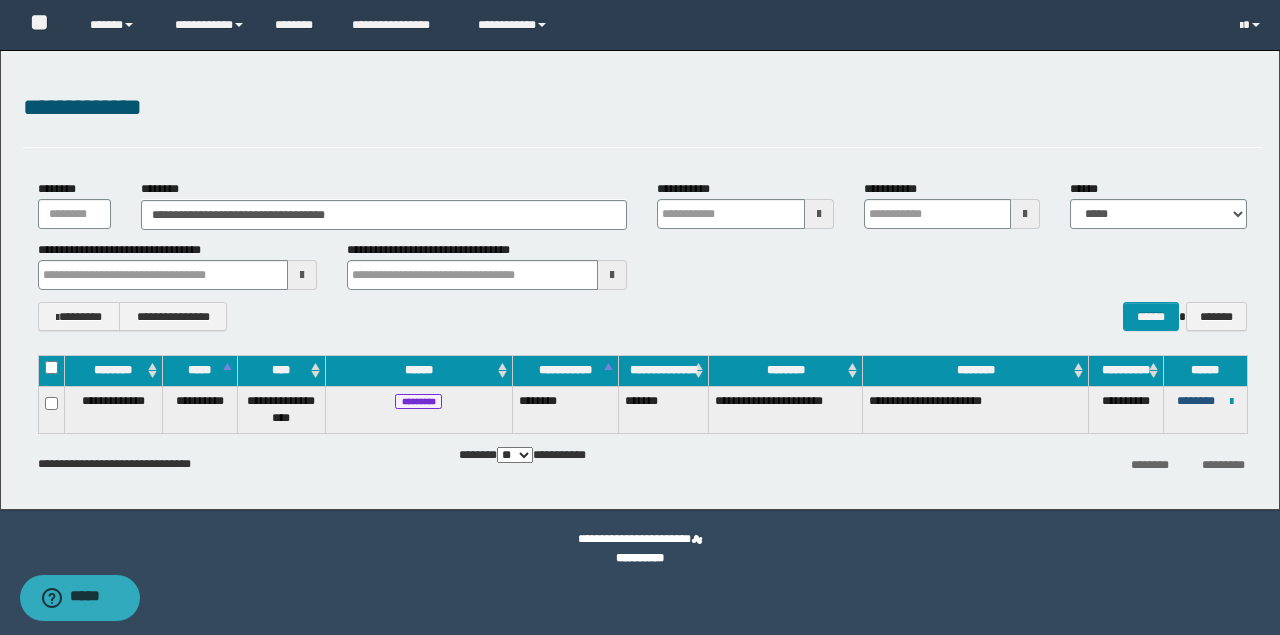 click on "********" at bounding box center [1196, 401] 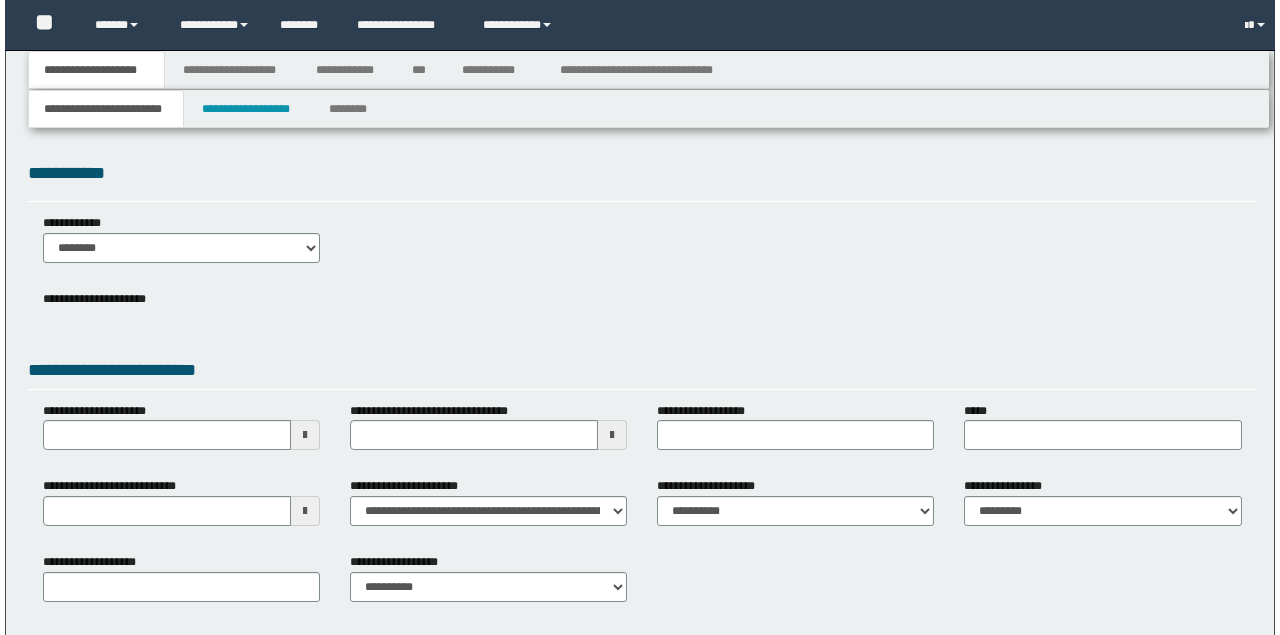 scroll, scrollTop: 0, scrollLeft: 0, axis: both 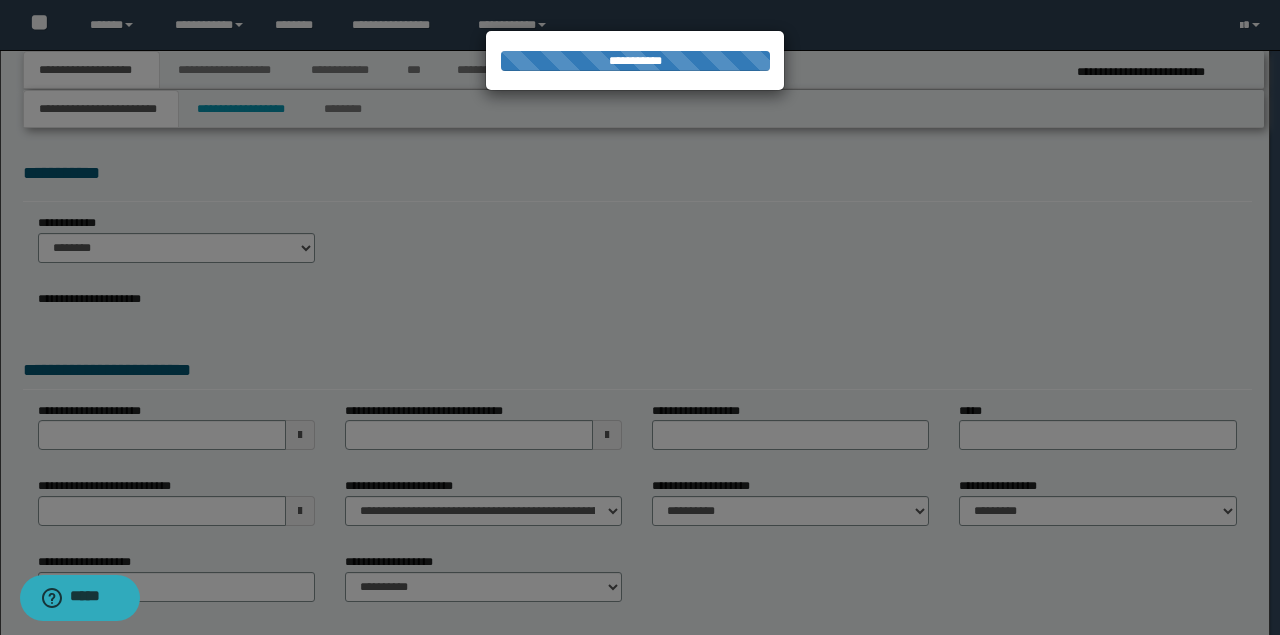 select on "*" 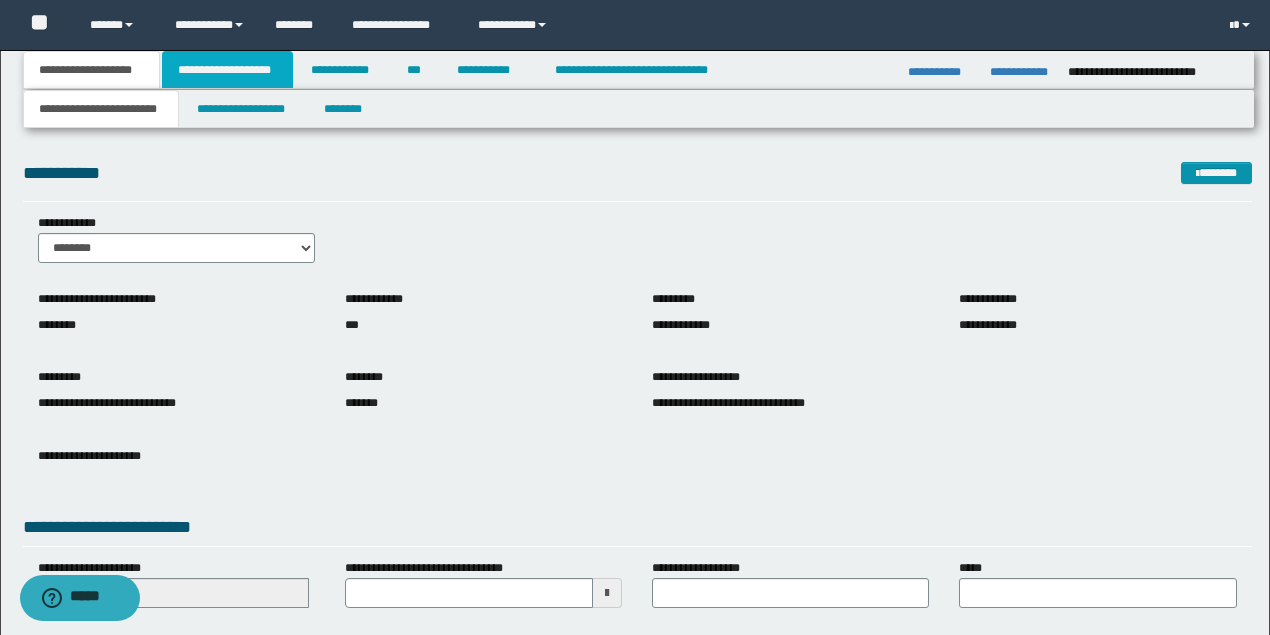 click on "**********" at bounding box center [227, 70] 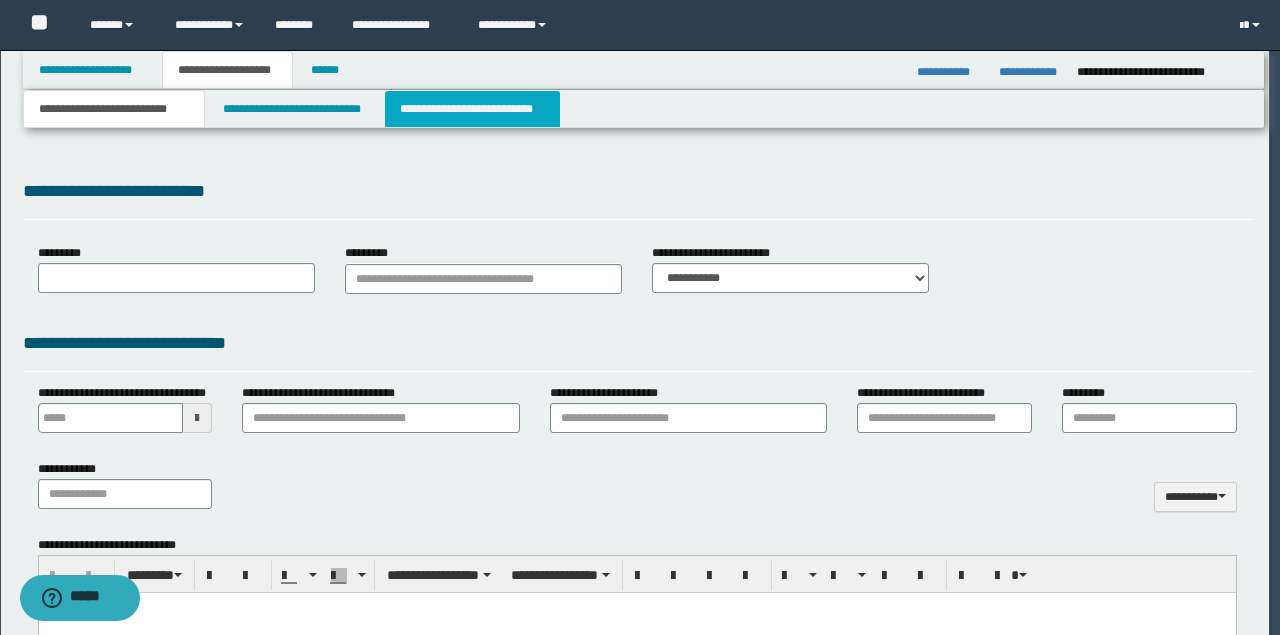 type on "**********" 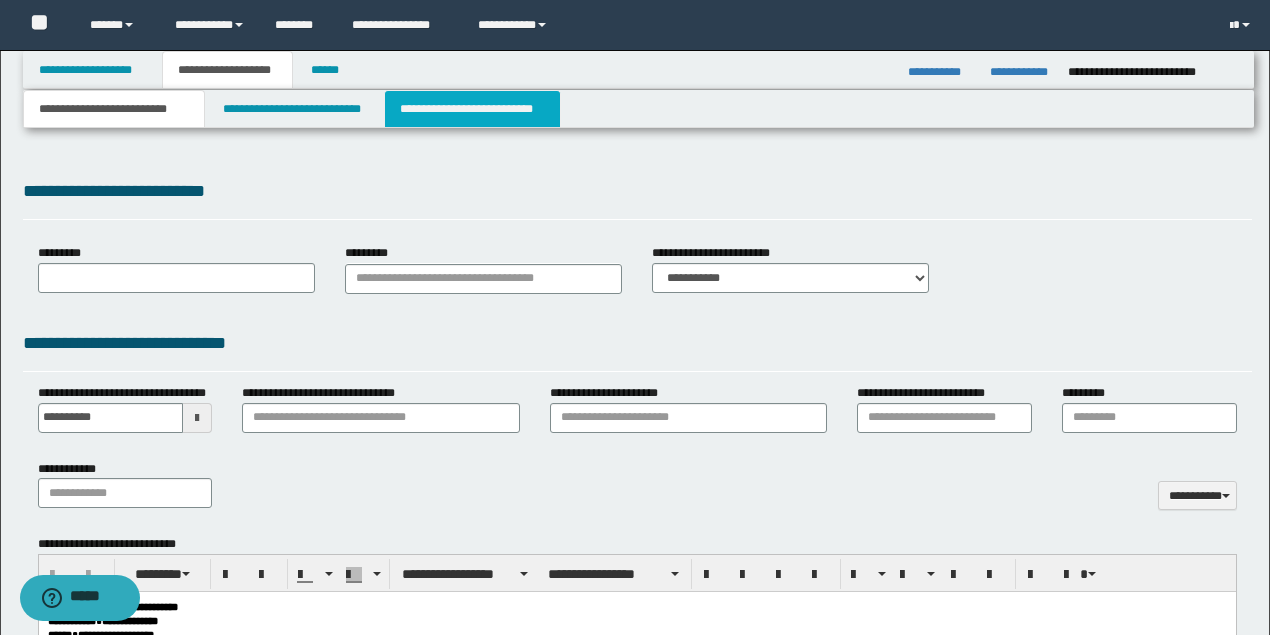 scroll, scrollTop: 0, scrollLeft: 0, axis: both 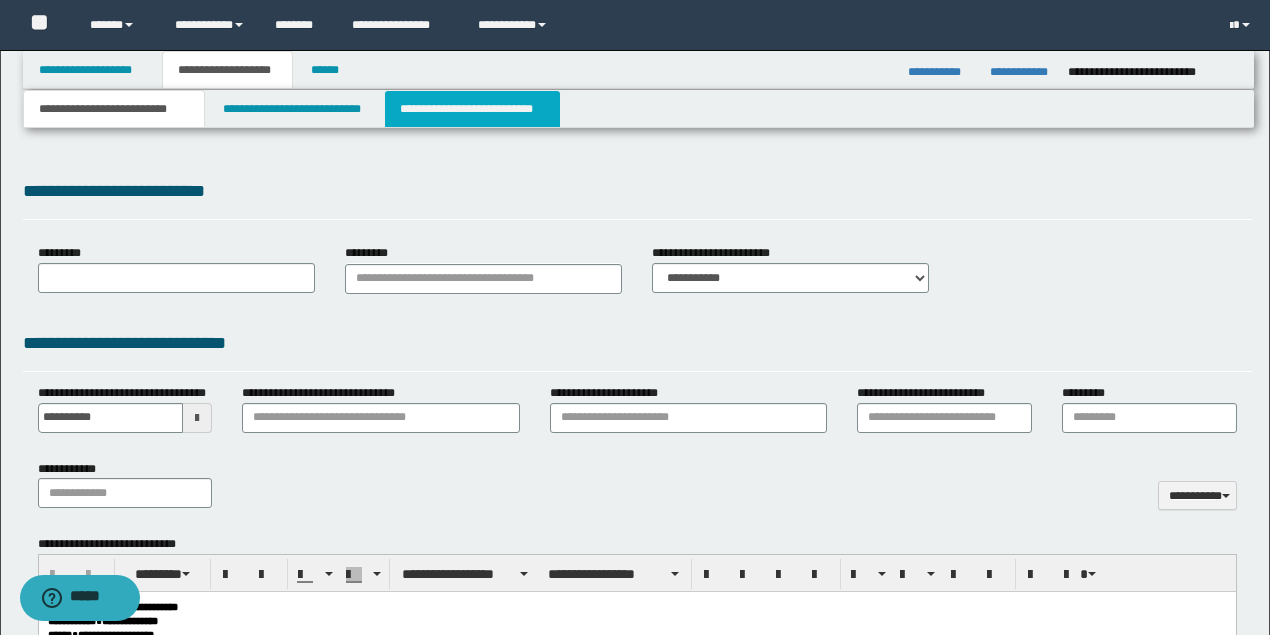 click on "**********" at bounding box center (472, 109) 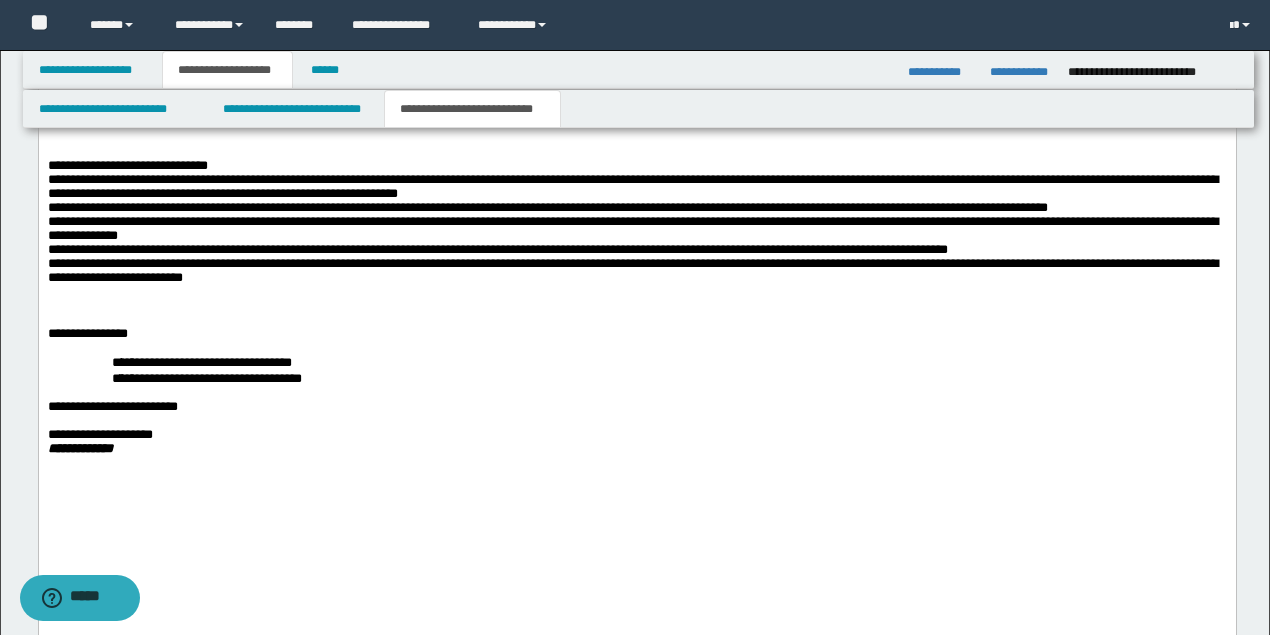 scroll, scrollTop: 2800, scrollLeft: 0, axis: vertical 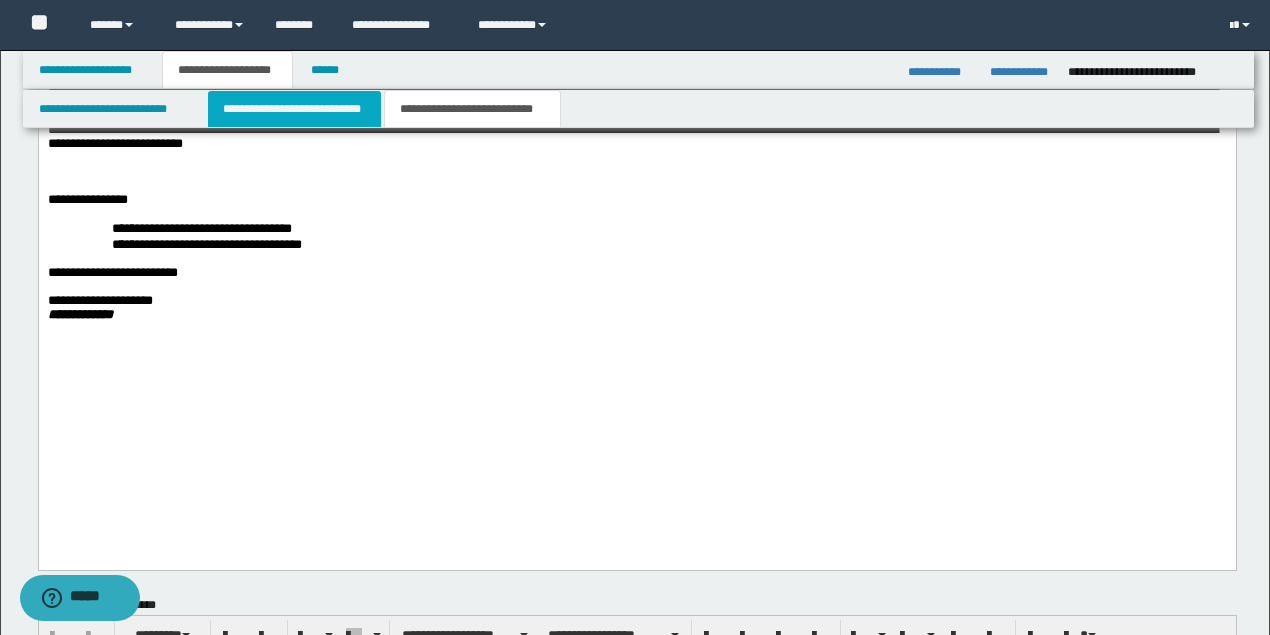 click on "**********" at bounding box center (294, 109) 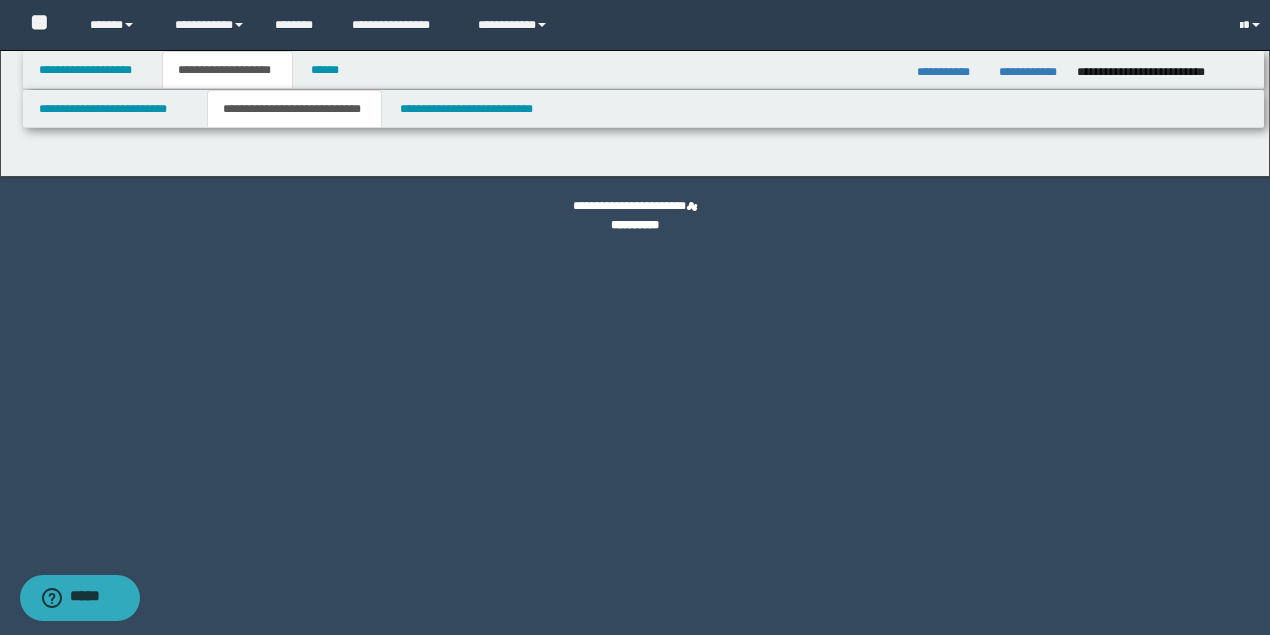 scroll, scrollTop: 0, scrollLeft: 0, axis: both 